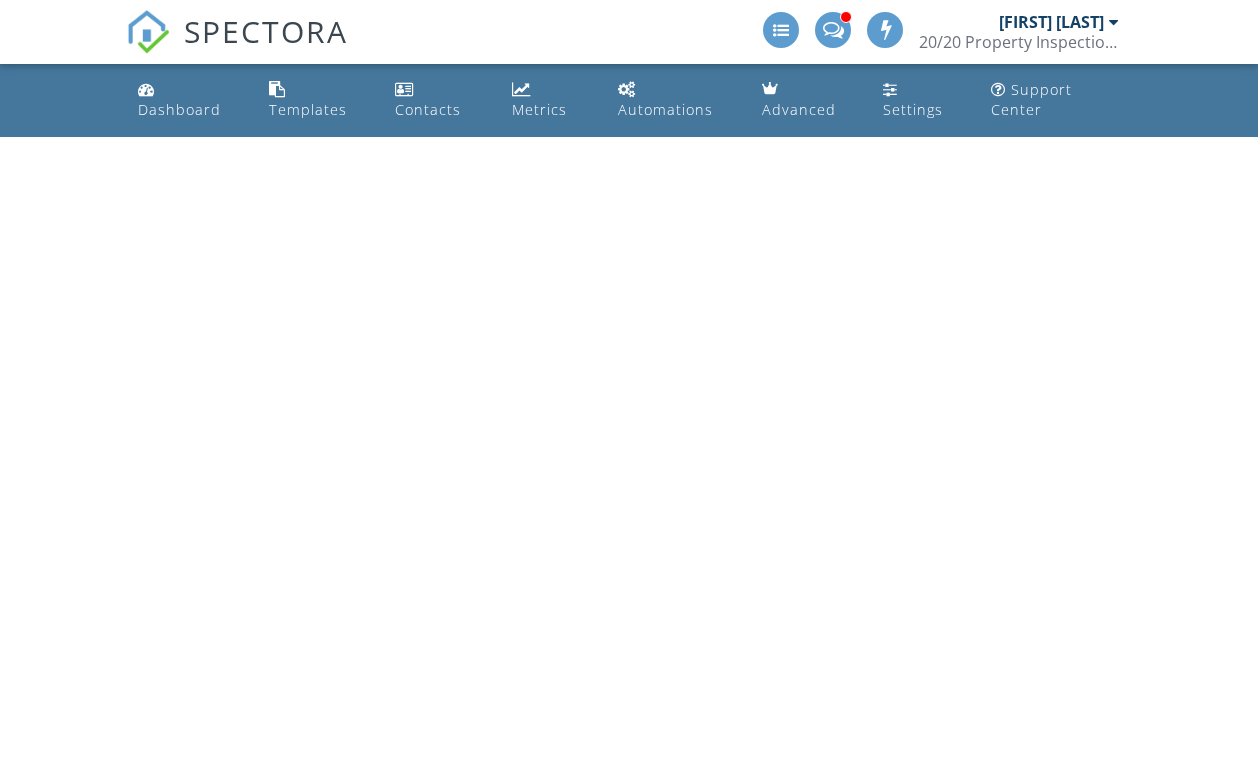 scroll, scrollTop: 0, scrollLeft: 0, axis: both 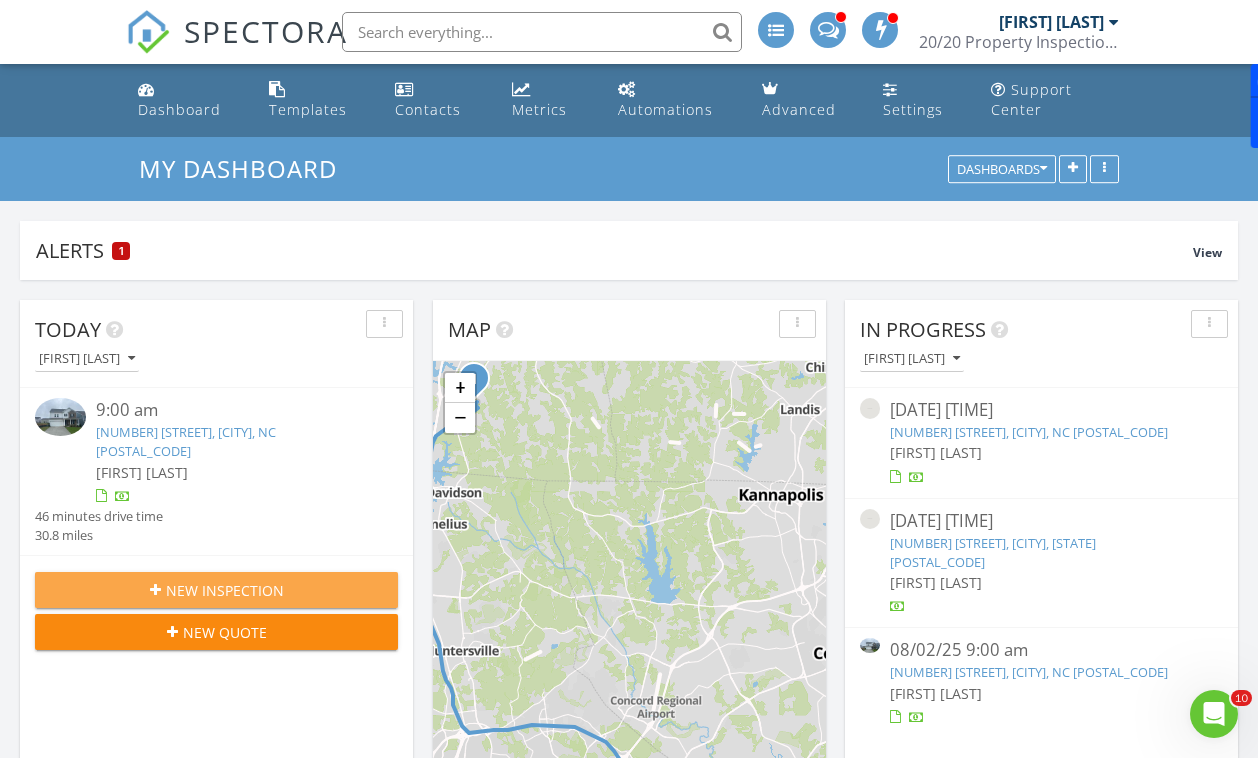click on "New Inspection" at bounding box center (216, 590) 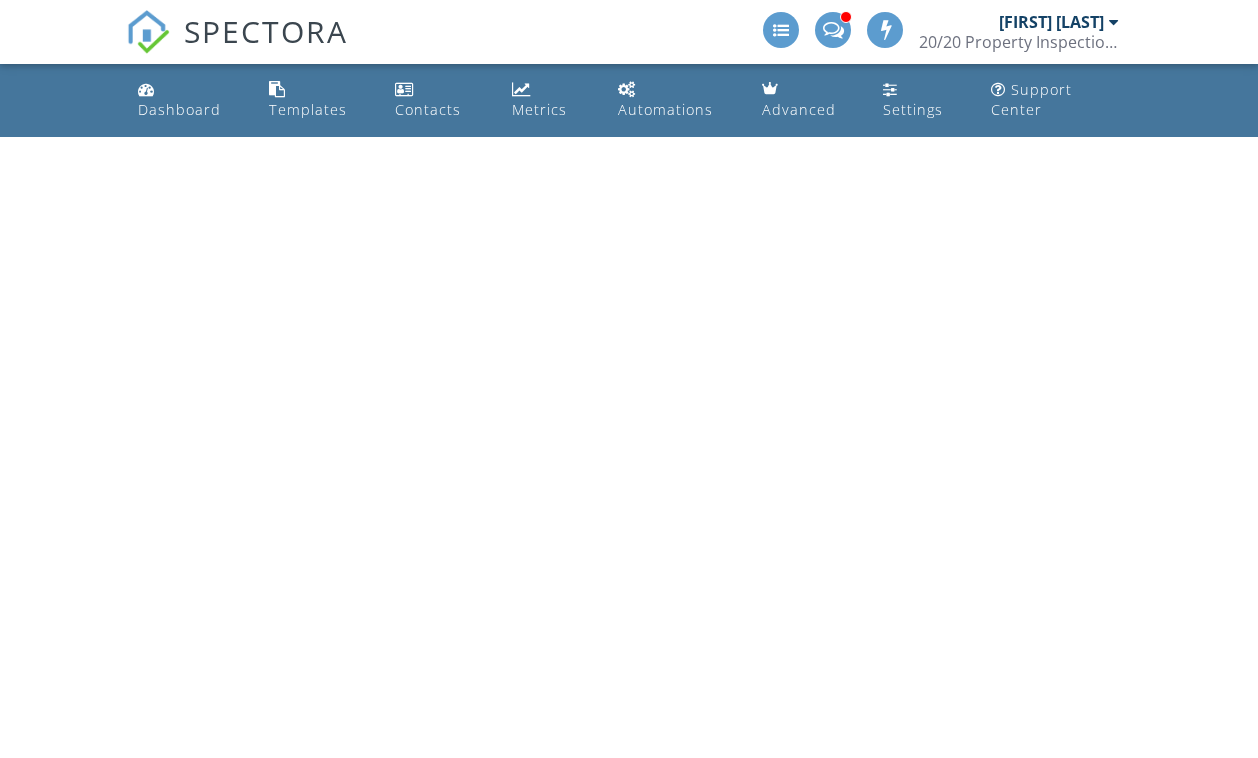 scroll, scrollTop: 0, scrollLeft: 0, axis: both 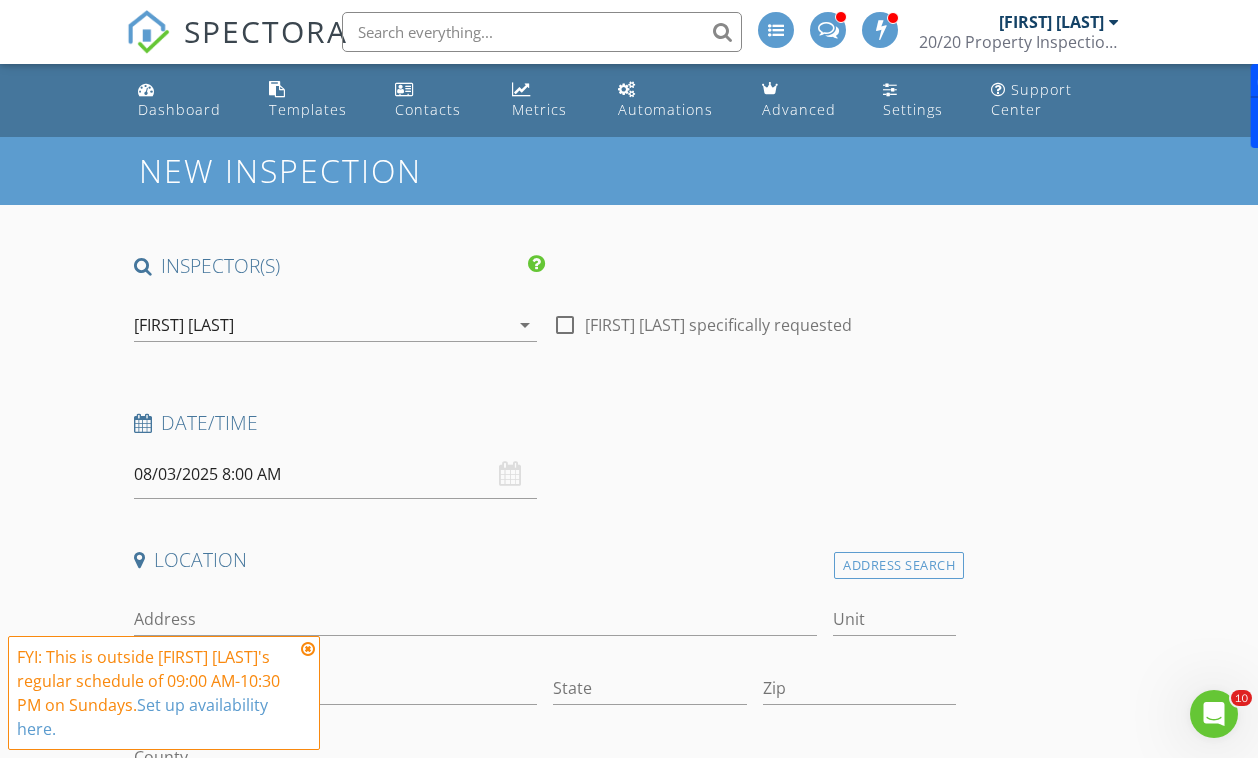 click on "[FIRST] [LAST]" at bounding box center [321, 325] 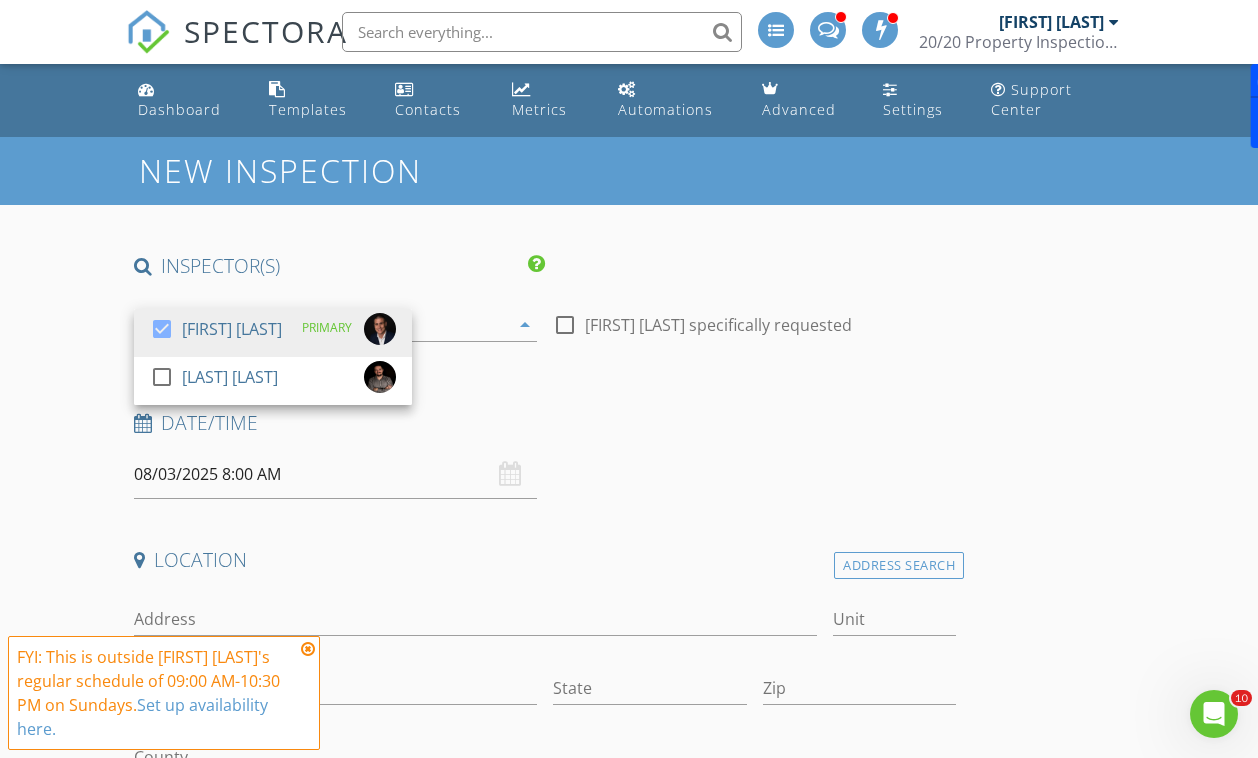 click on "New Inspection
INSPECTOR(S)
check_box   Jeff Tretter   PRIMARY   check_box_outline_blank   Mason Helms     Jeff Tretter arrow_drop_down   check_box_outline_blank Jeff Tretter specifically requested
Date/Time
08/03/2025 8:00 AM
Location
Address Search       Address   Unit   City   State   Zip   County     Square Feet   Year Built   Foundation arrow_drop_down
client
check_box Enable Client CC email for this inspection   Client Search     check_box_outline_blank Client is a Company/Organization     First Name   Last Name   Email   CC Email   Phone         Tags         Notes   Private Notes
ADD ADDITIONAL client
SERVICES
check_box_outline_blank   Home Inspection    check_box_outline_blank   New Construction Inspection     check_box_outline_blank     check_box_outline_blank" at bounding box center (629, 1870) 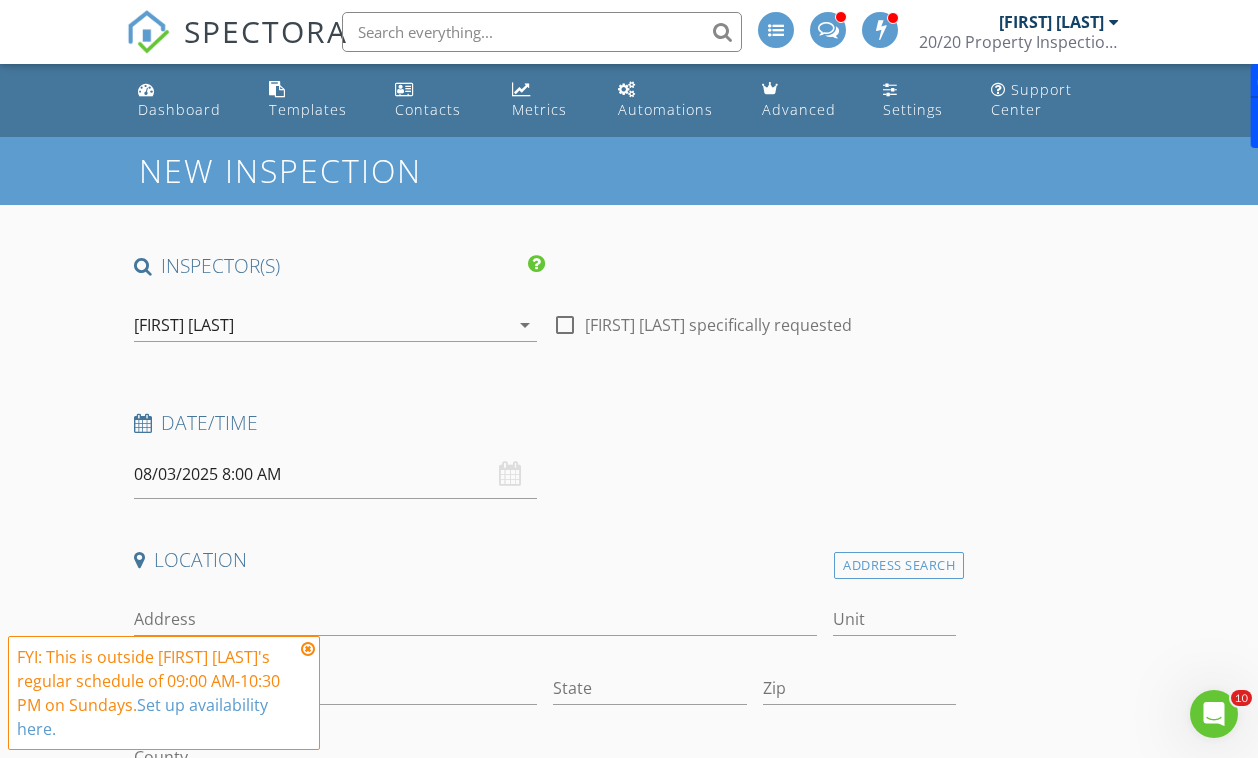 click on "08/03/2025 8:00 AM" at bounding box center (335, 474) 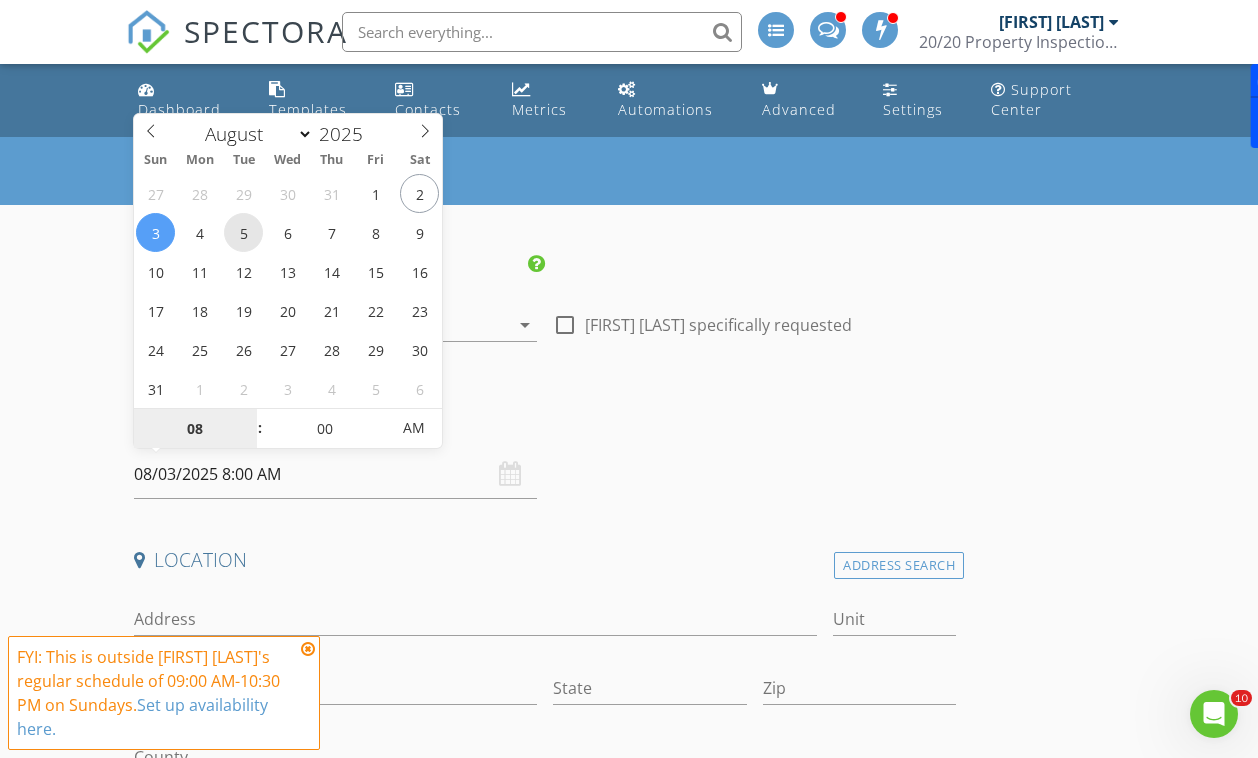 type on "08/05/2025 8:00 AM" 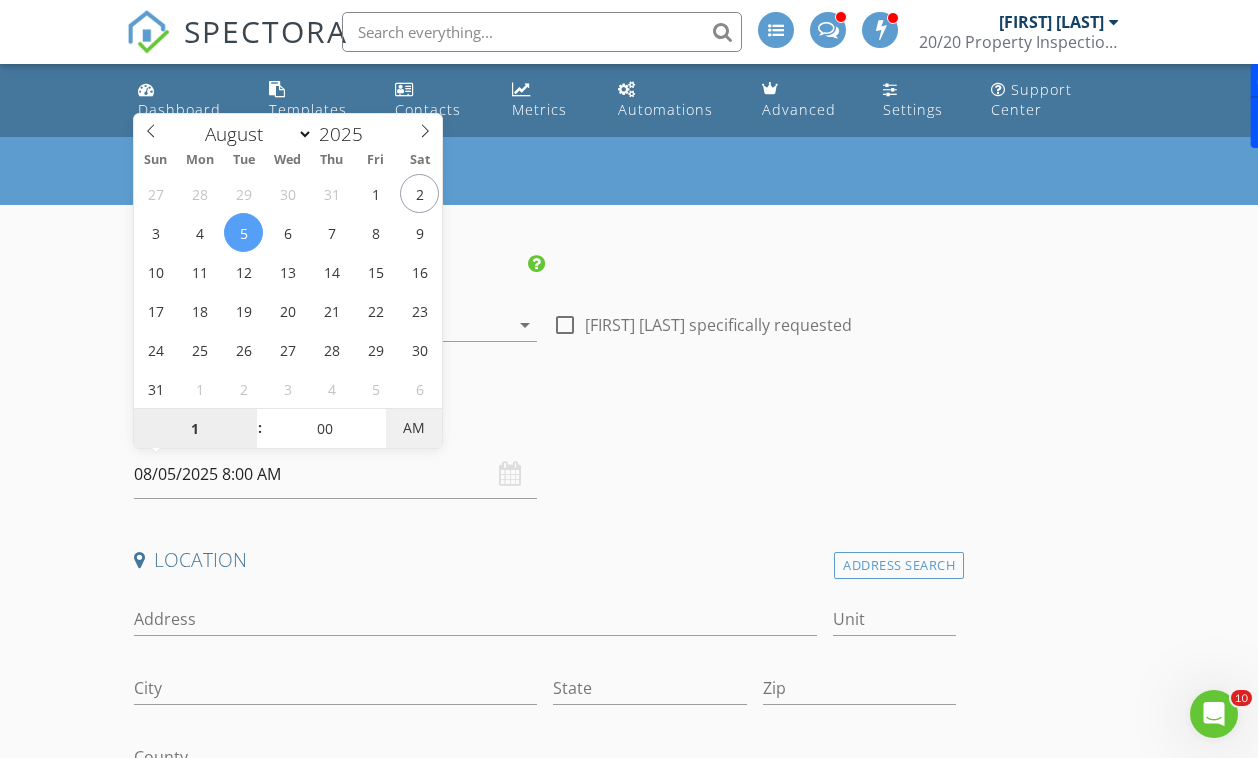 type on "01" 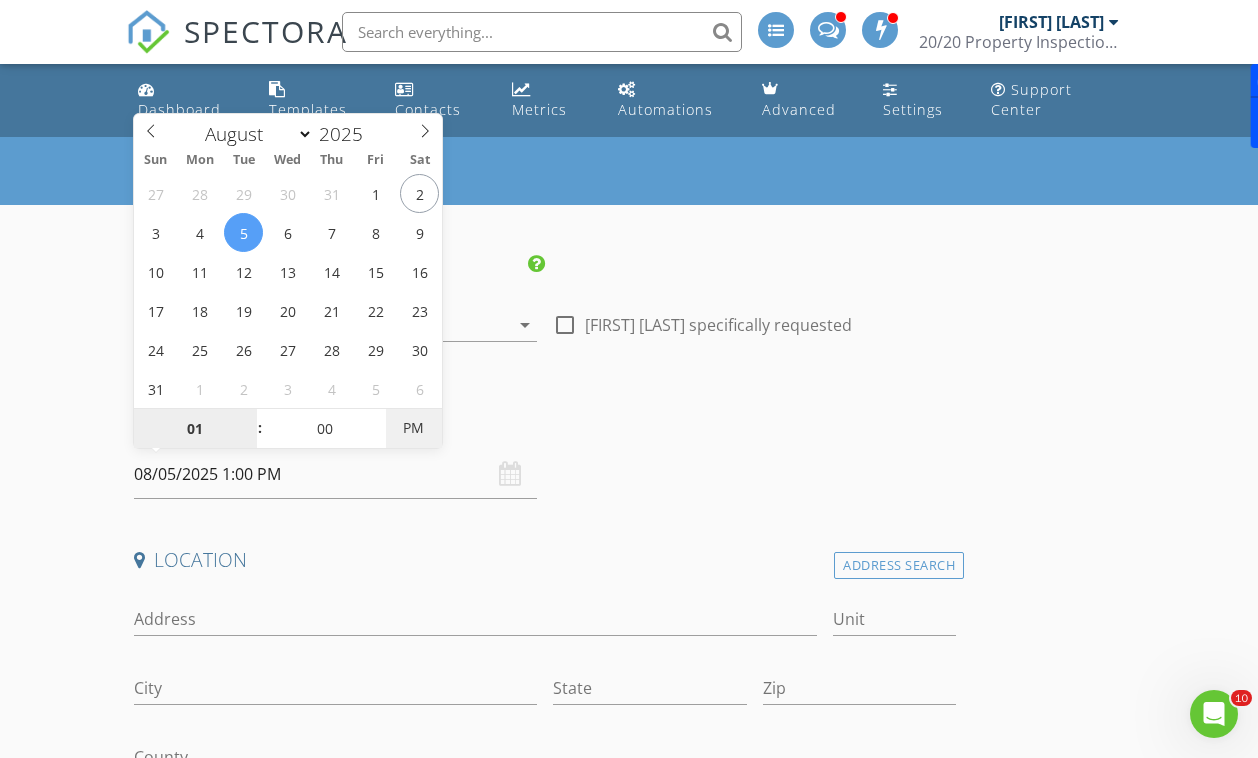 click on "PM" at bounding box center (413, 428) 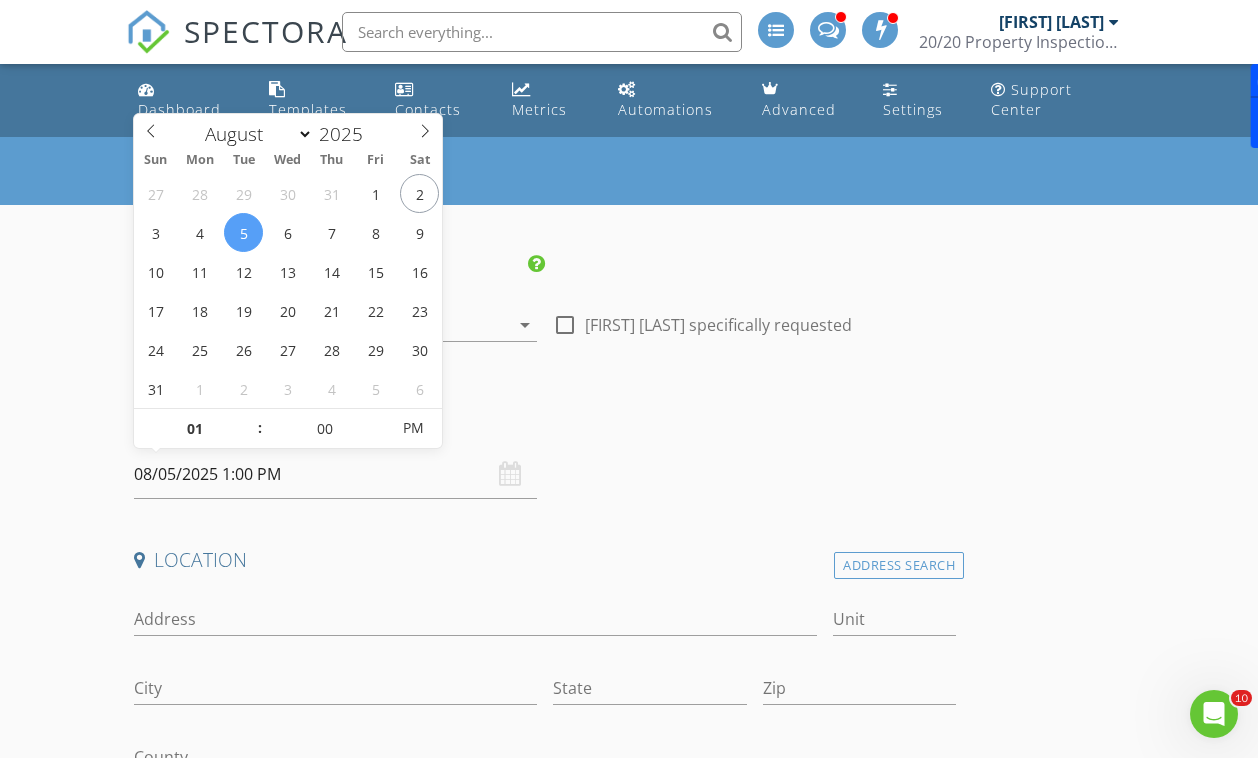 click on "Address" at bounding box center (475, 623) 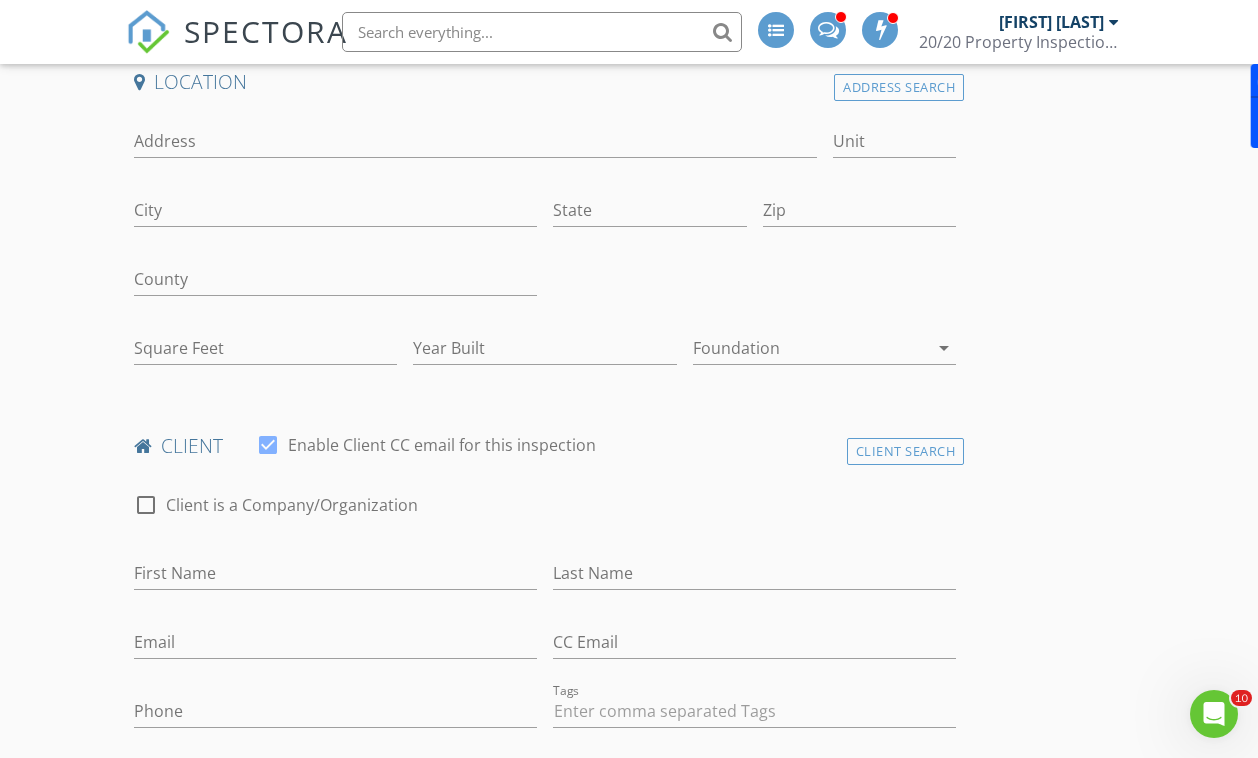 scroll, scrollTop: 335, scrollLeft: 0, axis: vertical 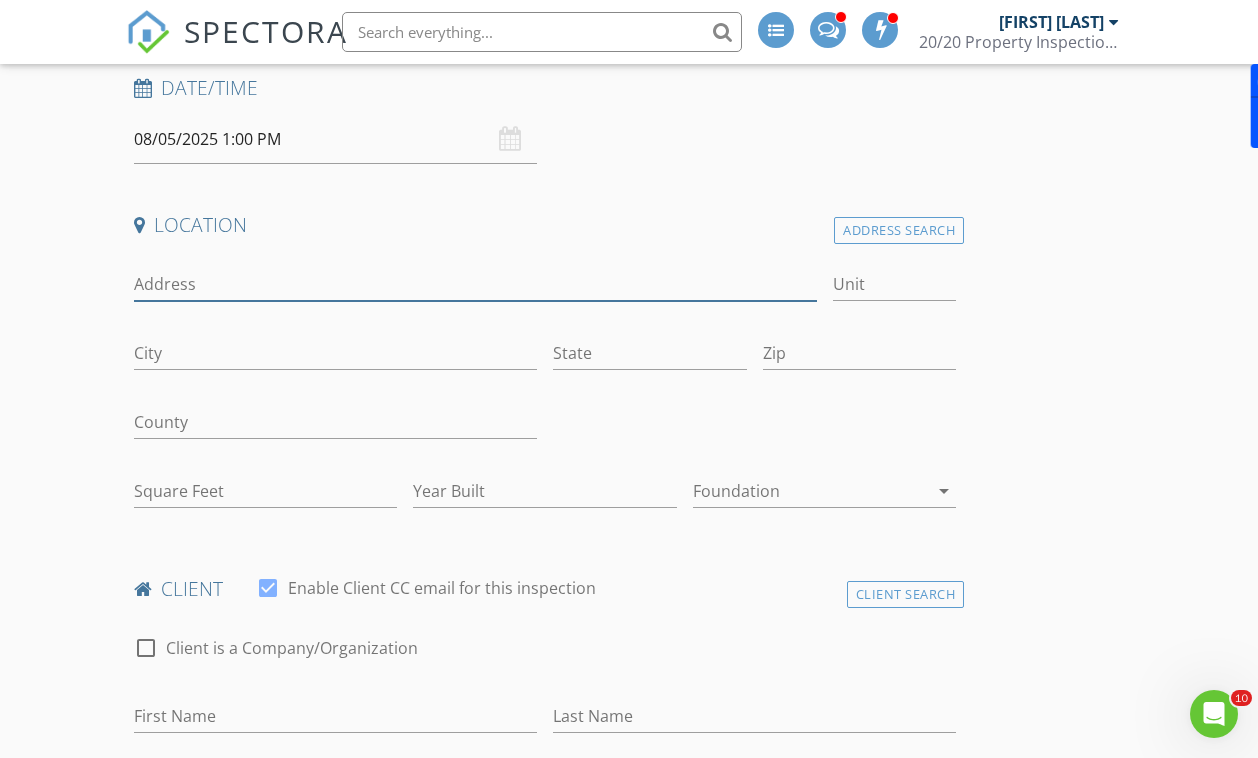 click on "Address" at bounding box center [475, 284] 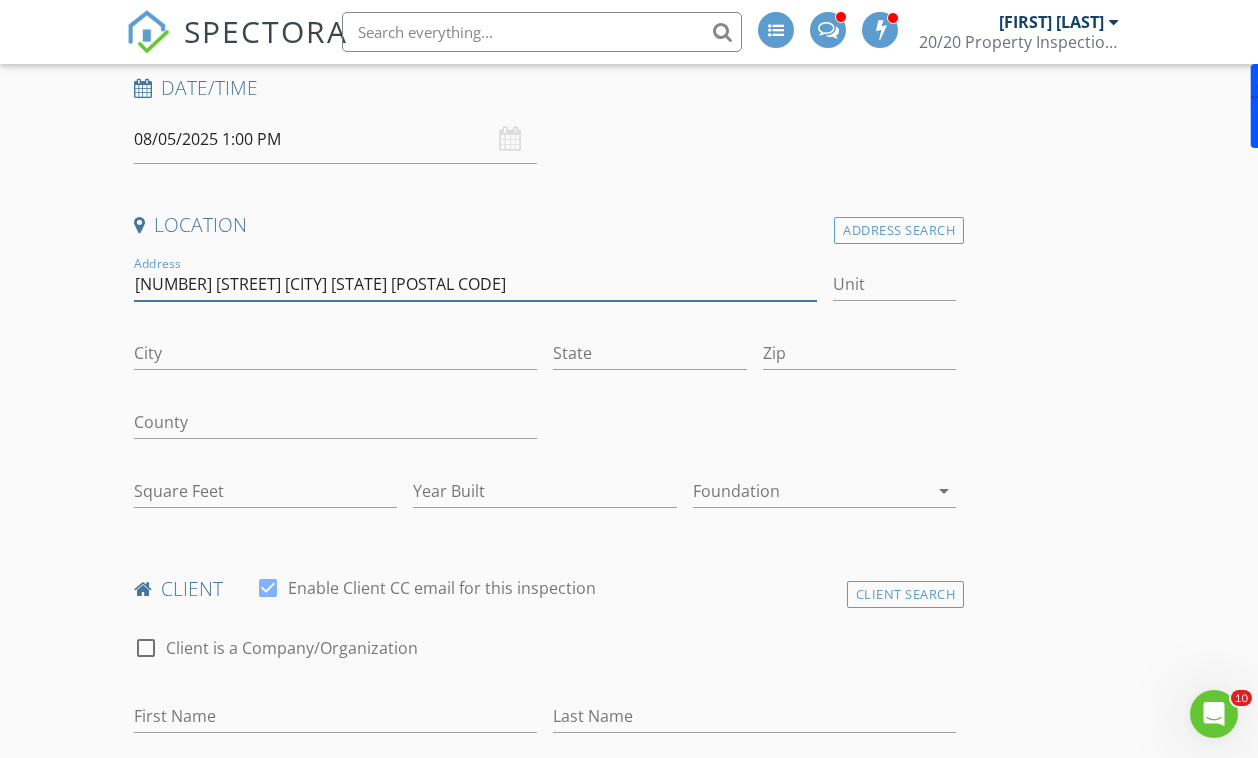 type on "7704 ninth fairway lane" 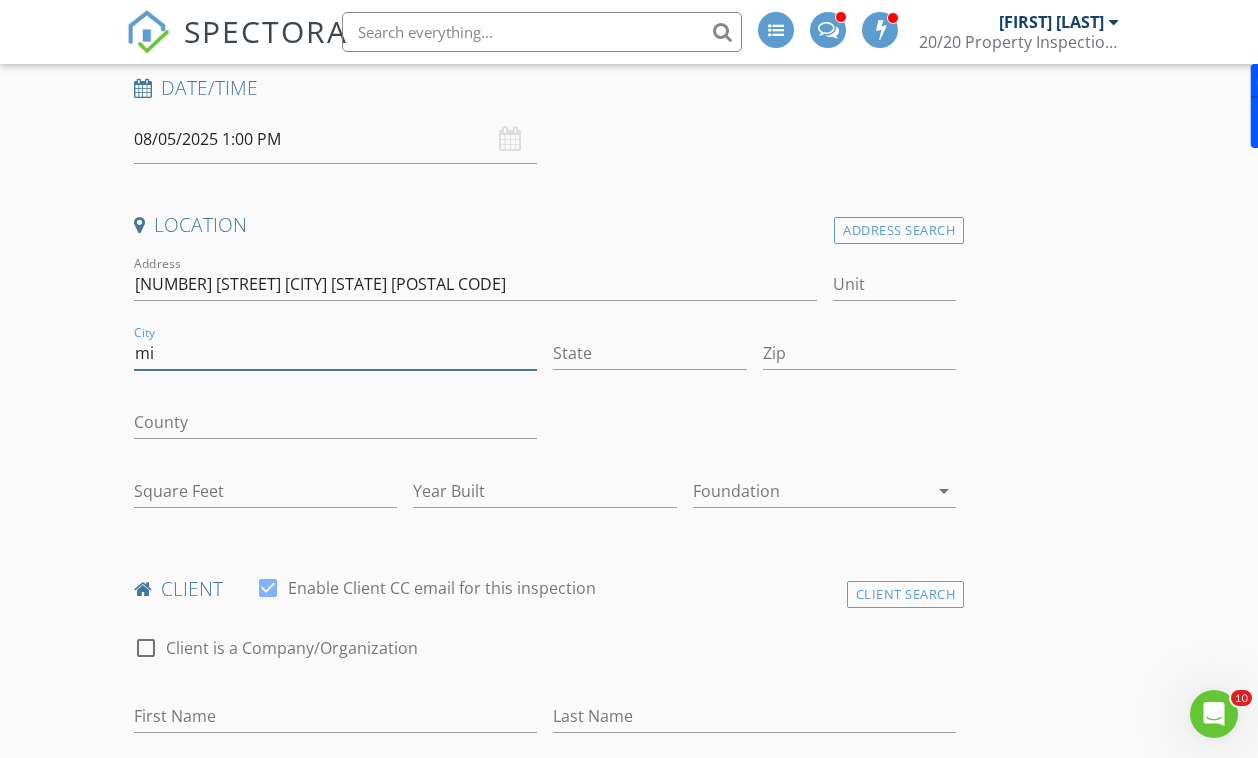 type on "m" 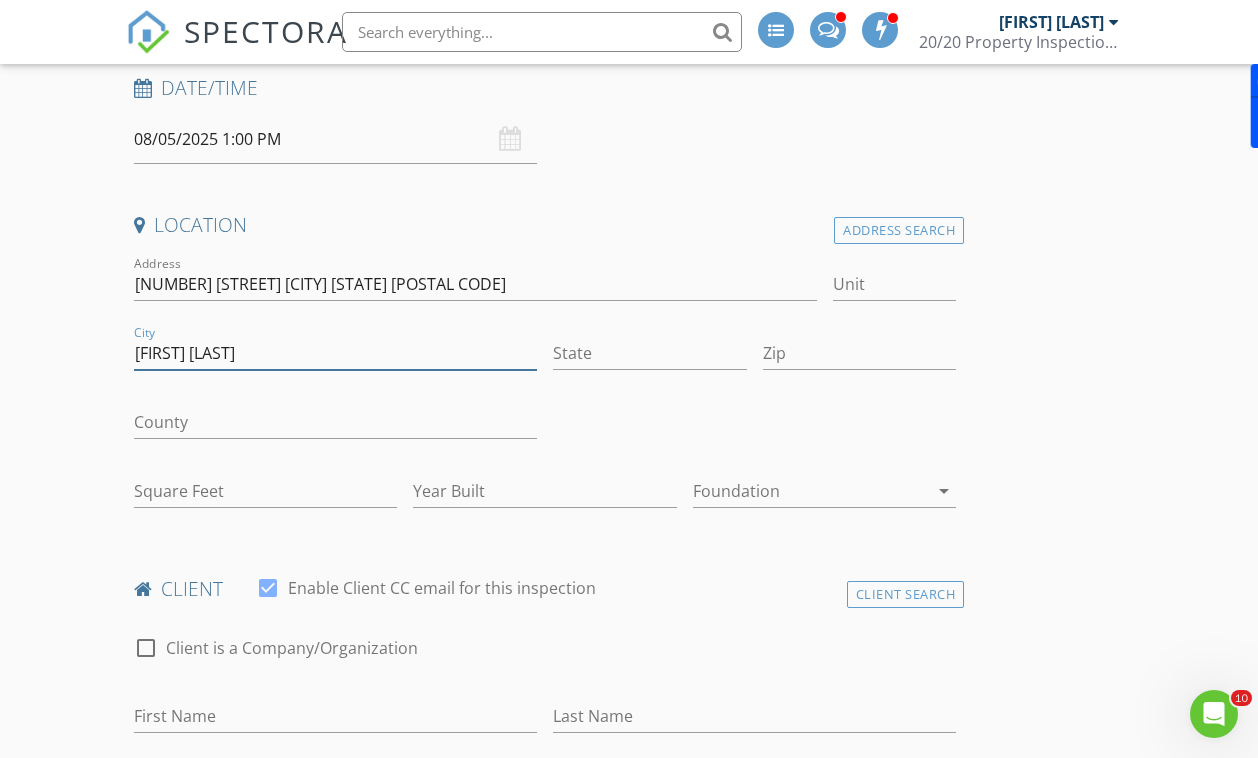 click on "Mint" at bounding box center (335, 353) 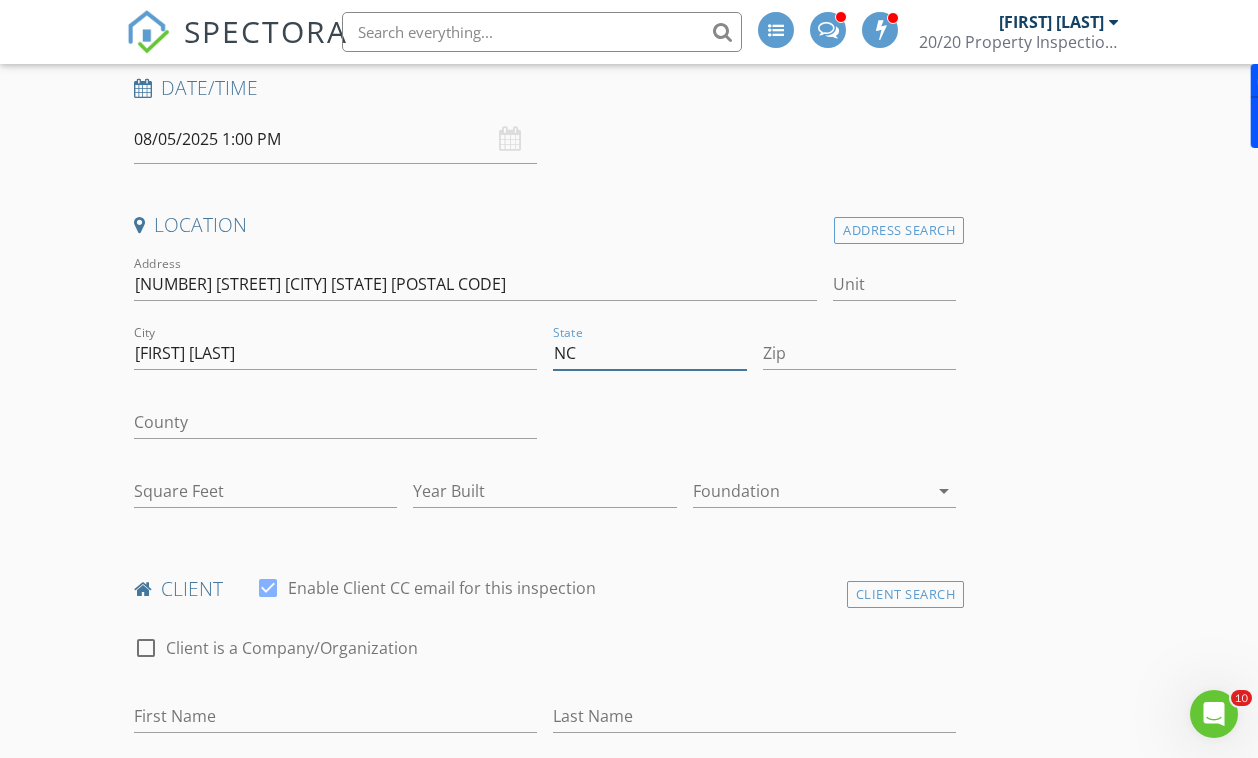 type on "NC" 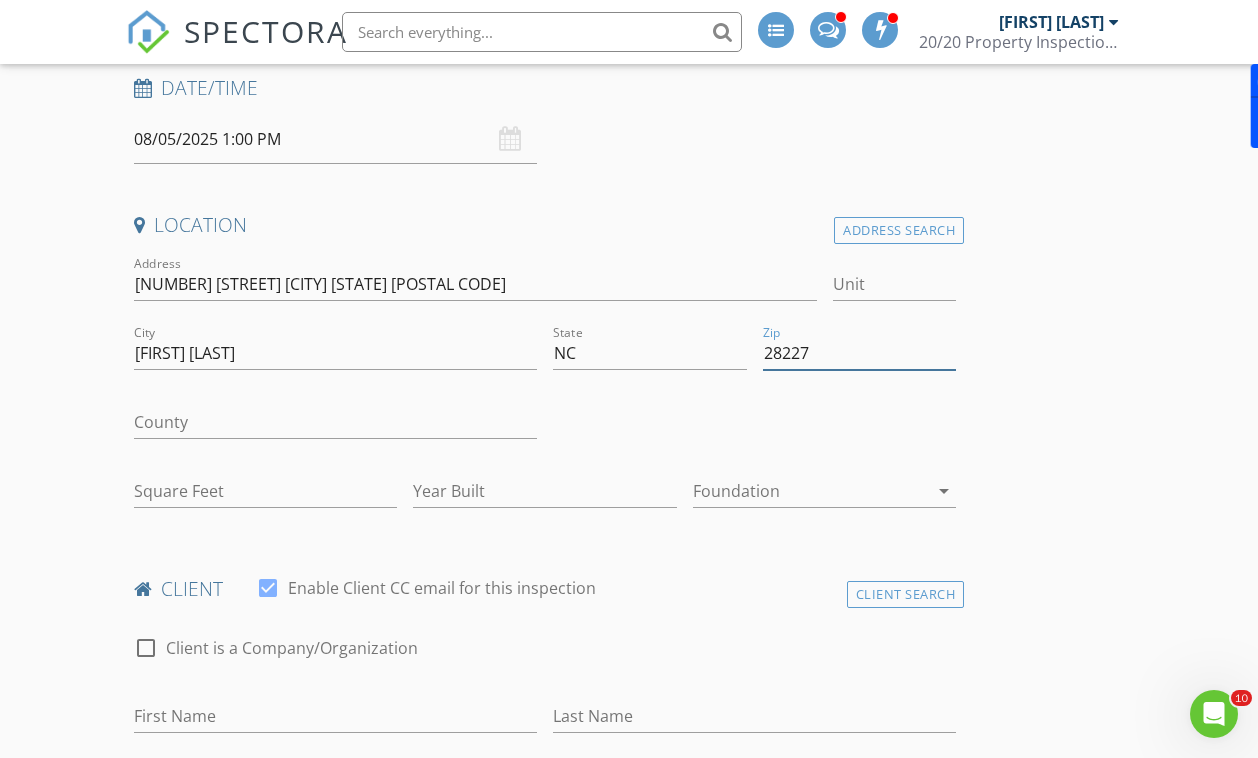 type on "28227" 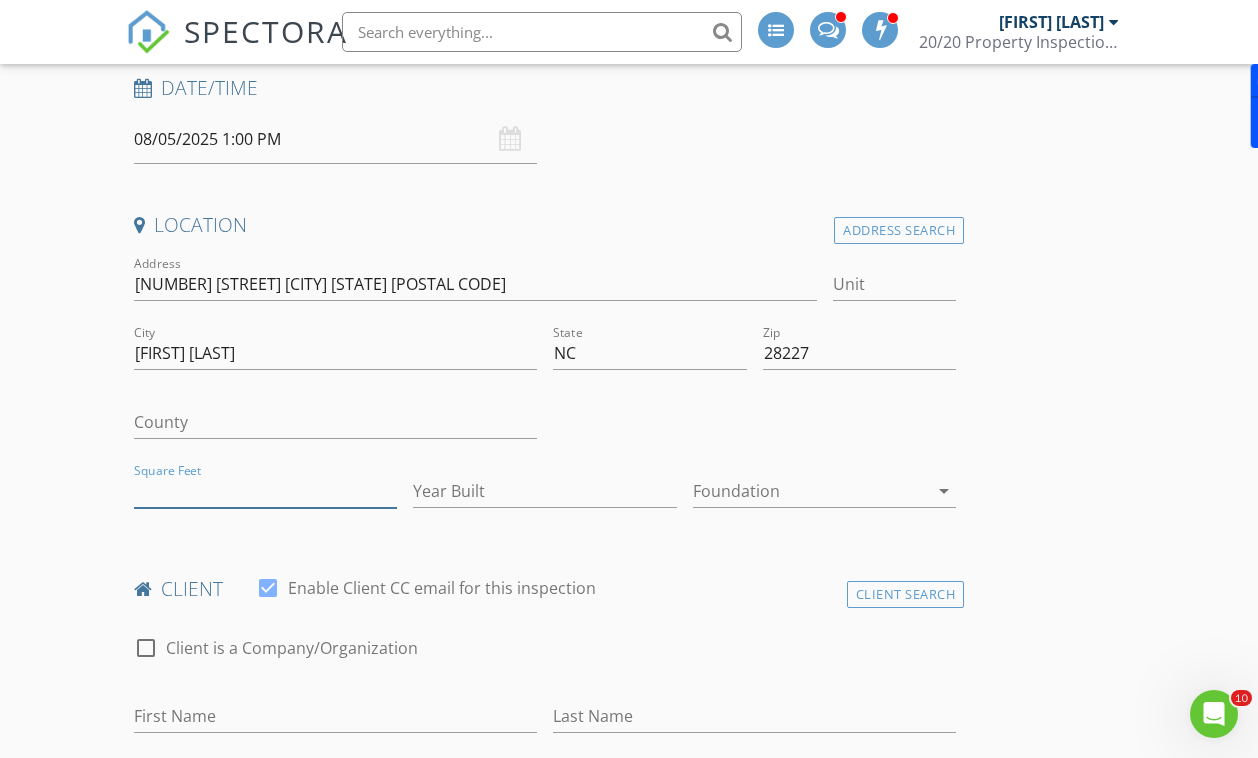 type on "2082" 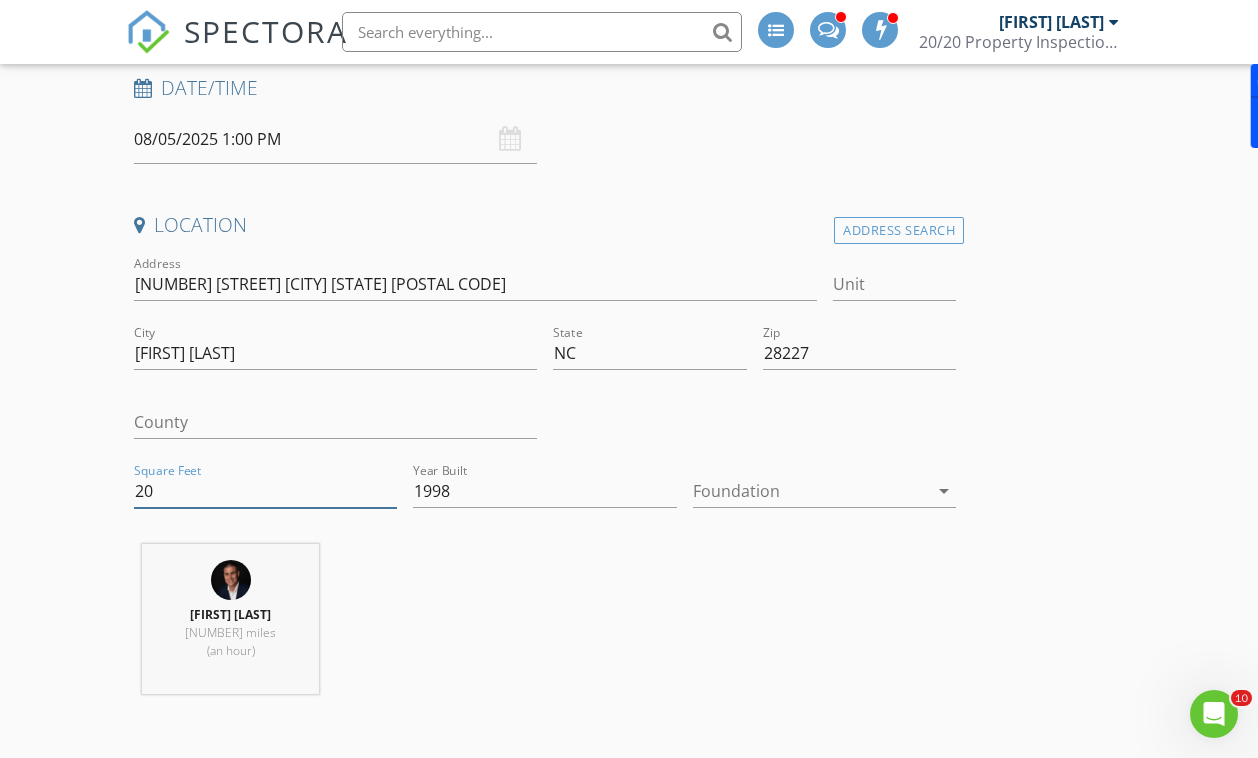 type on "2" 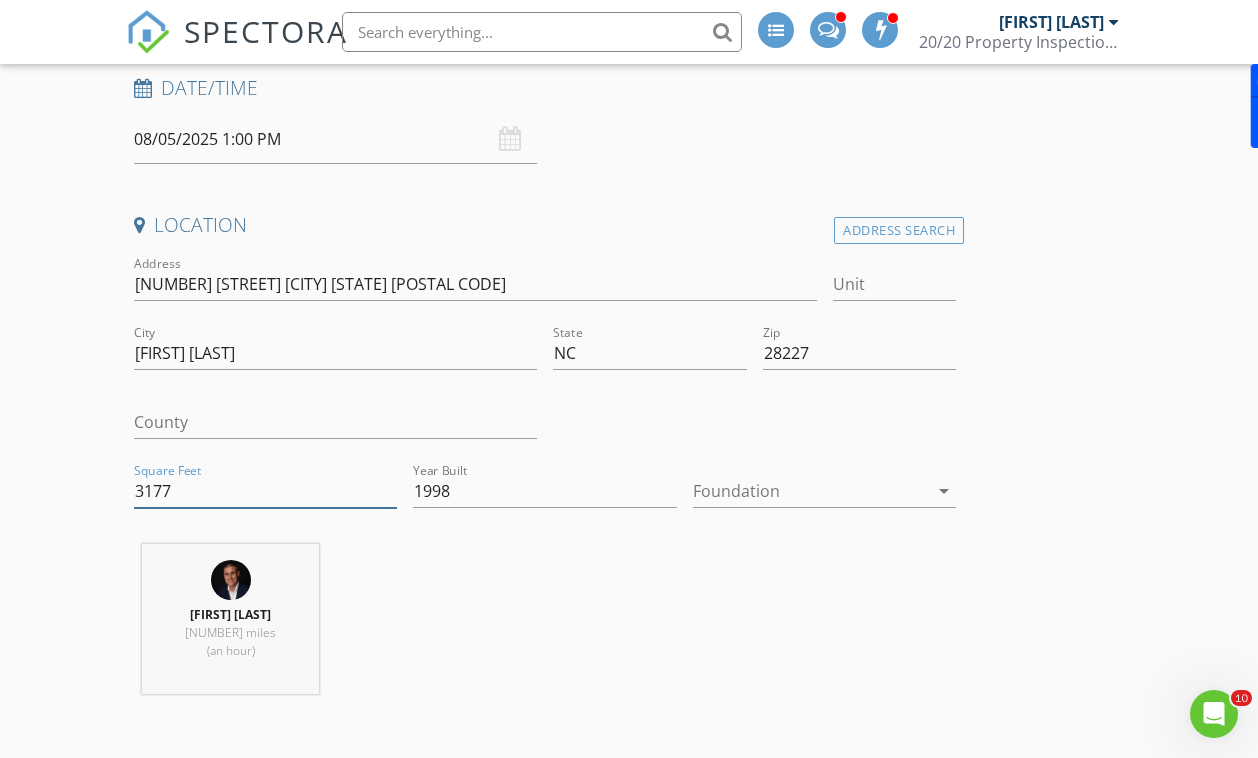 type on "3177" 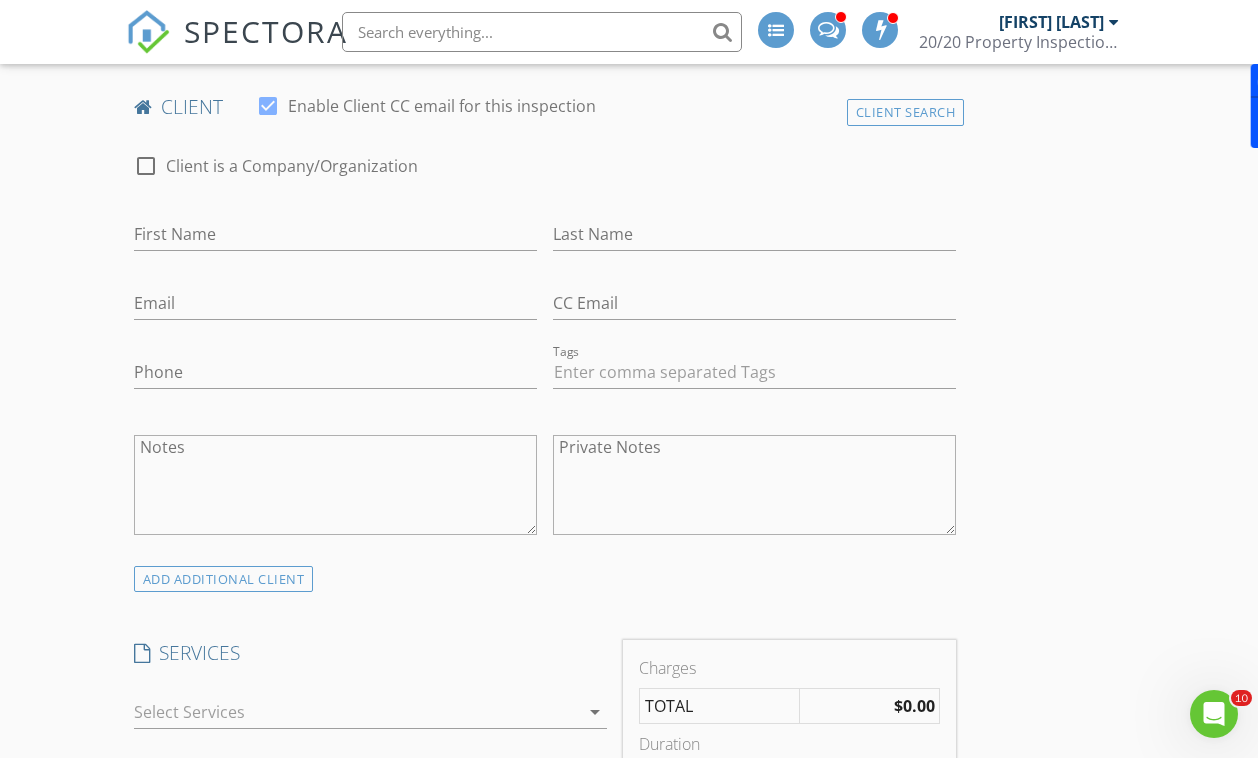 scroll, scrollTop: 1014, scrollLeft: 0, axis: vertical 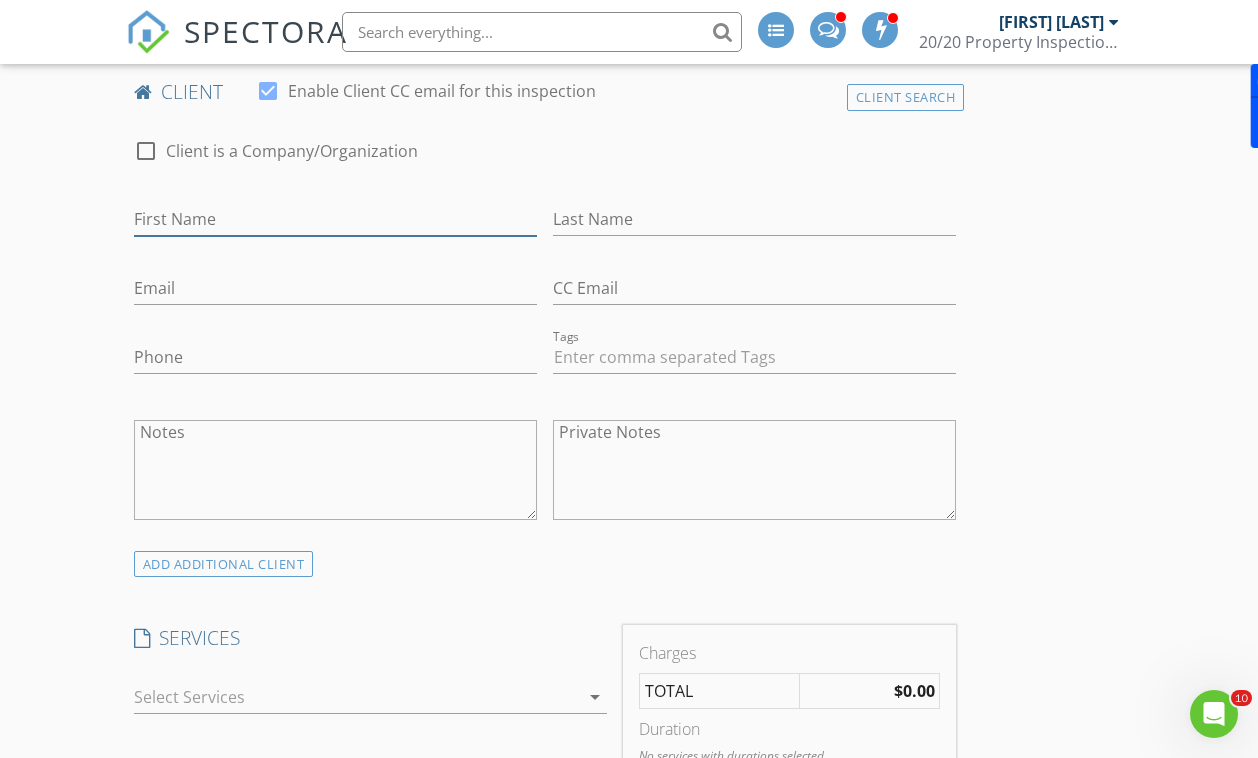click on "First Name" at bounding box center [335, 219] 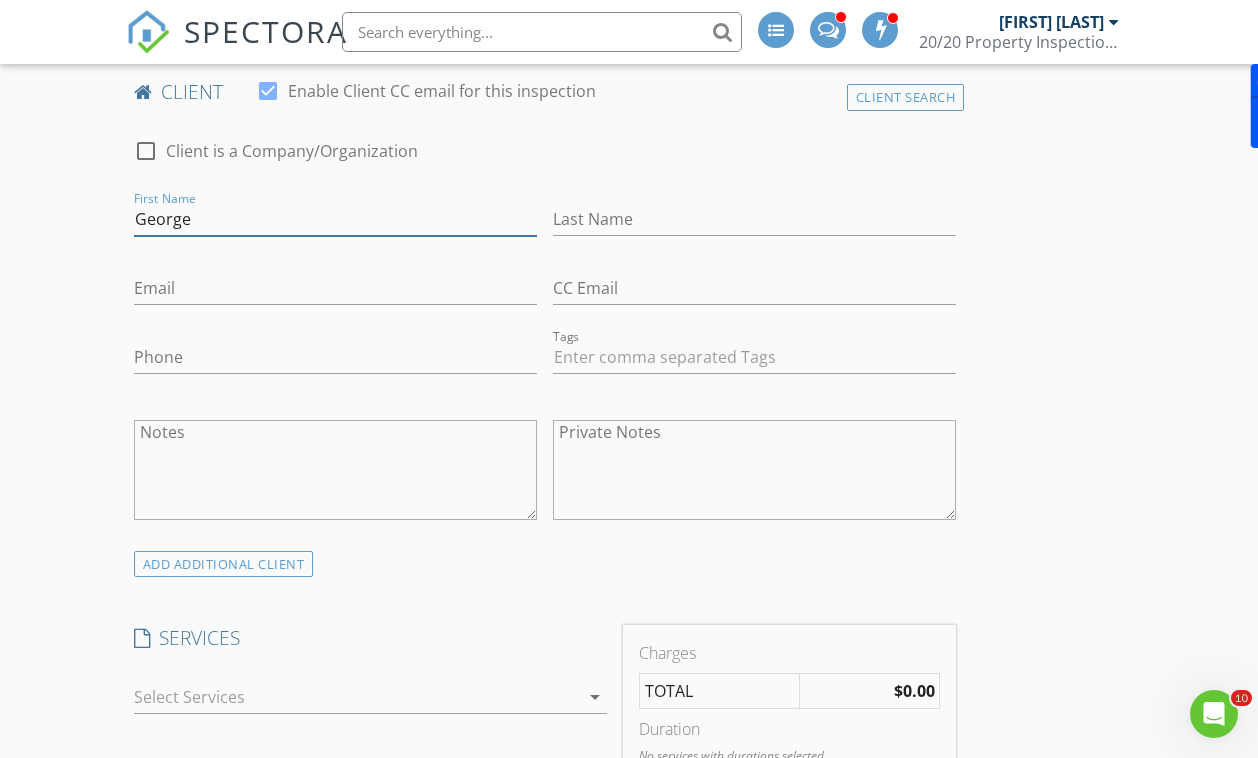type on "George" 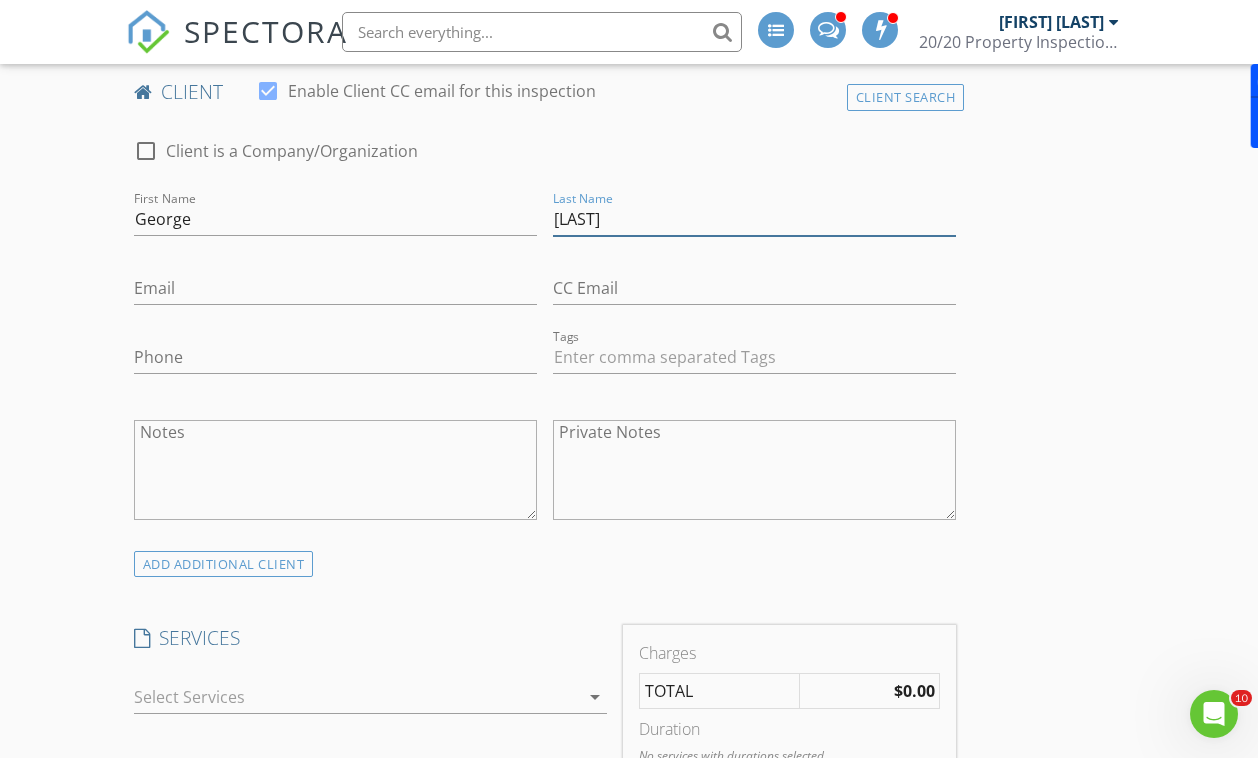 type on "Hedley" 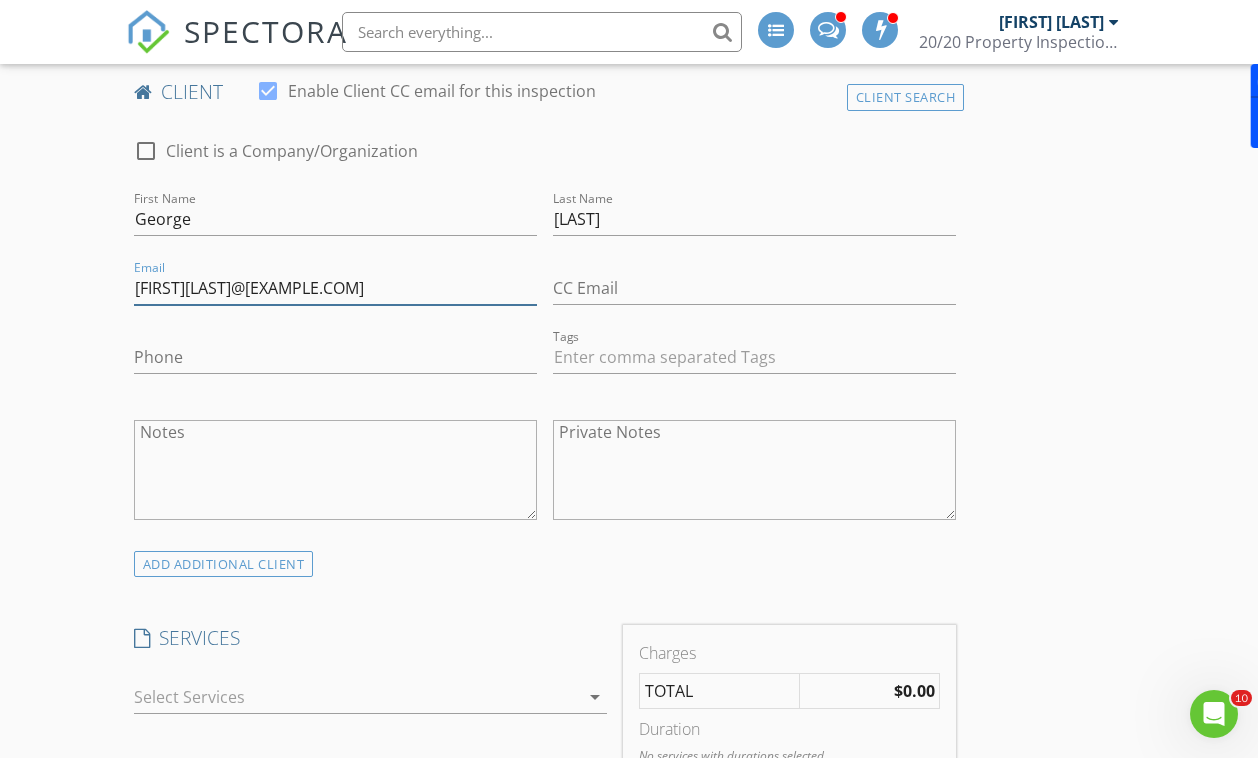 type on "georgealexanderhedley@gmail.com" 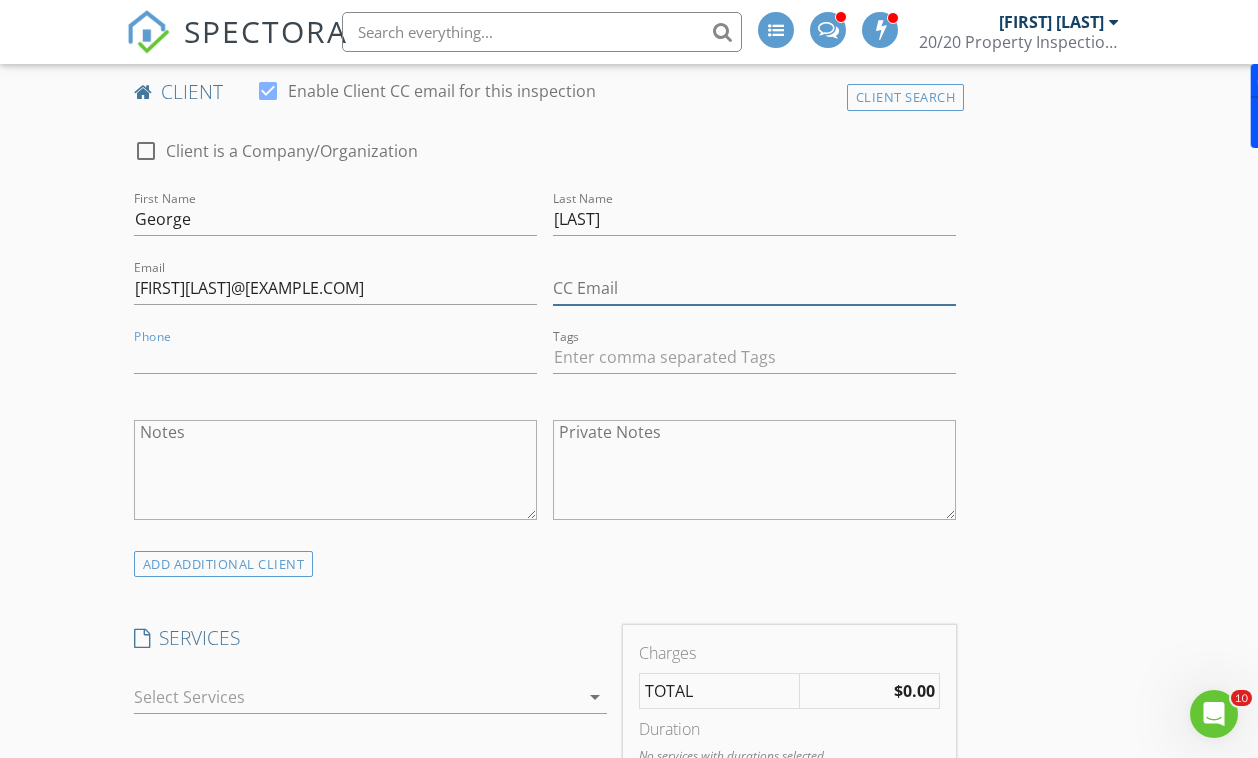 click on "CC Email" at bounding box center (754, 288) 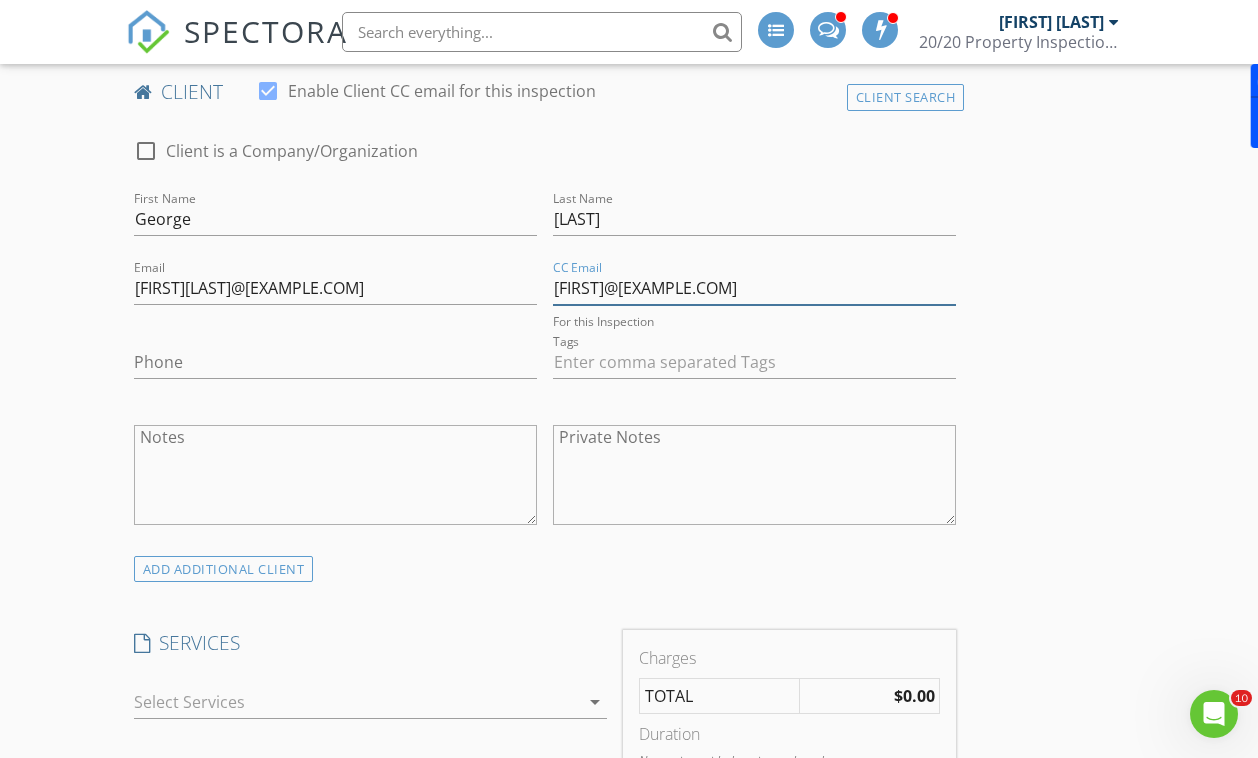 type on "cpevonka@gmail.com" 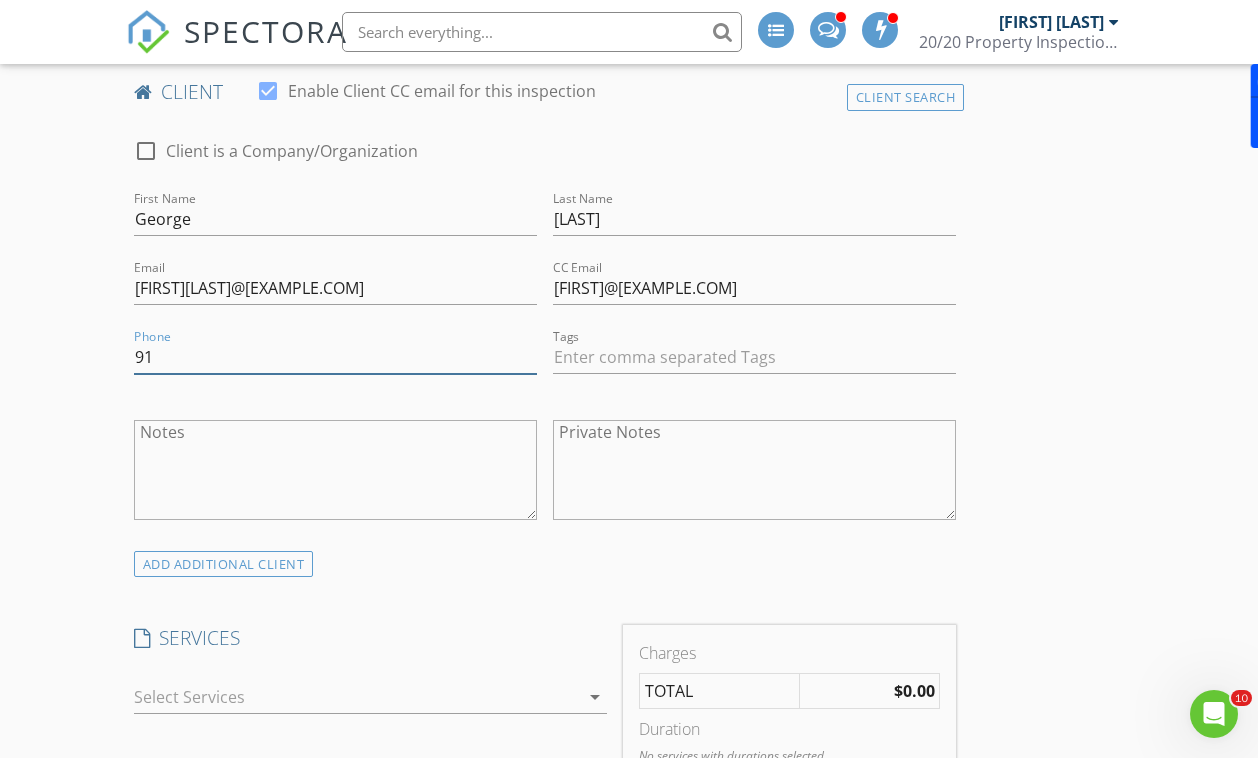 type on "9" 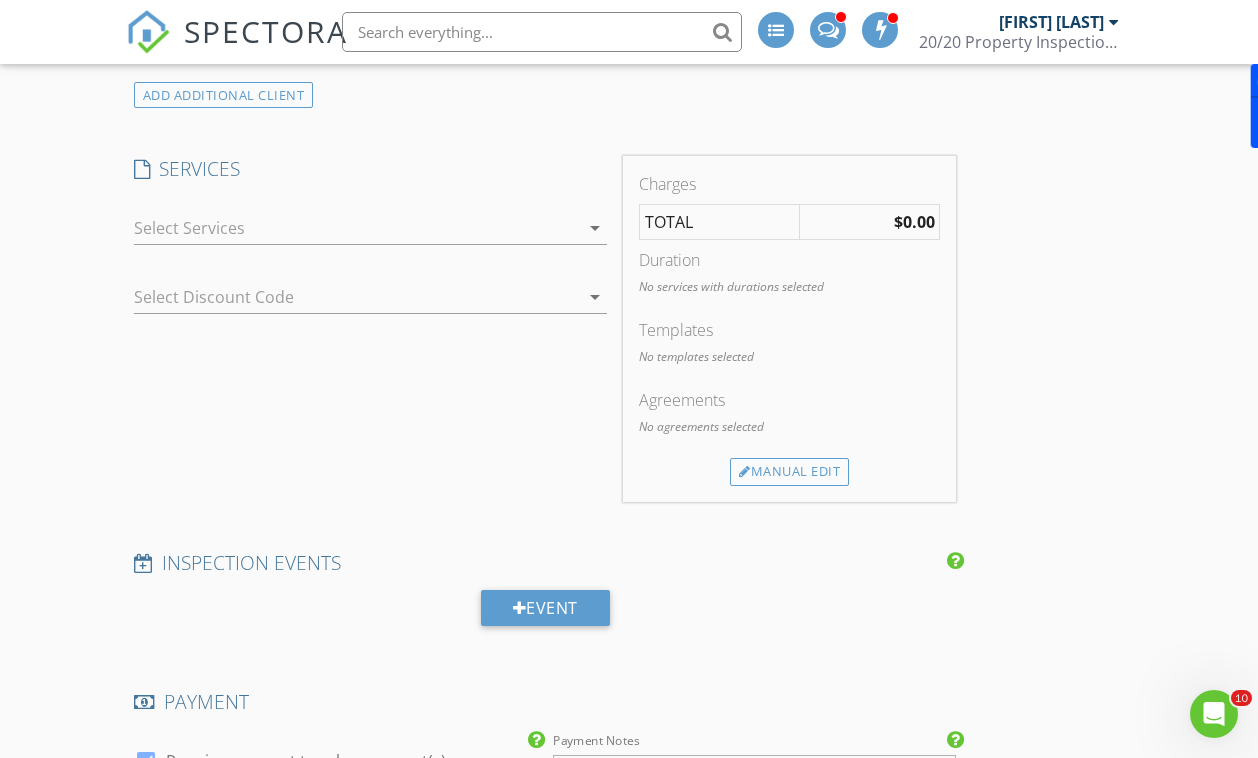 scroll, scrollTop: 1494, scrollLeft: 0, axis: vertical 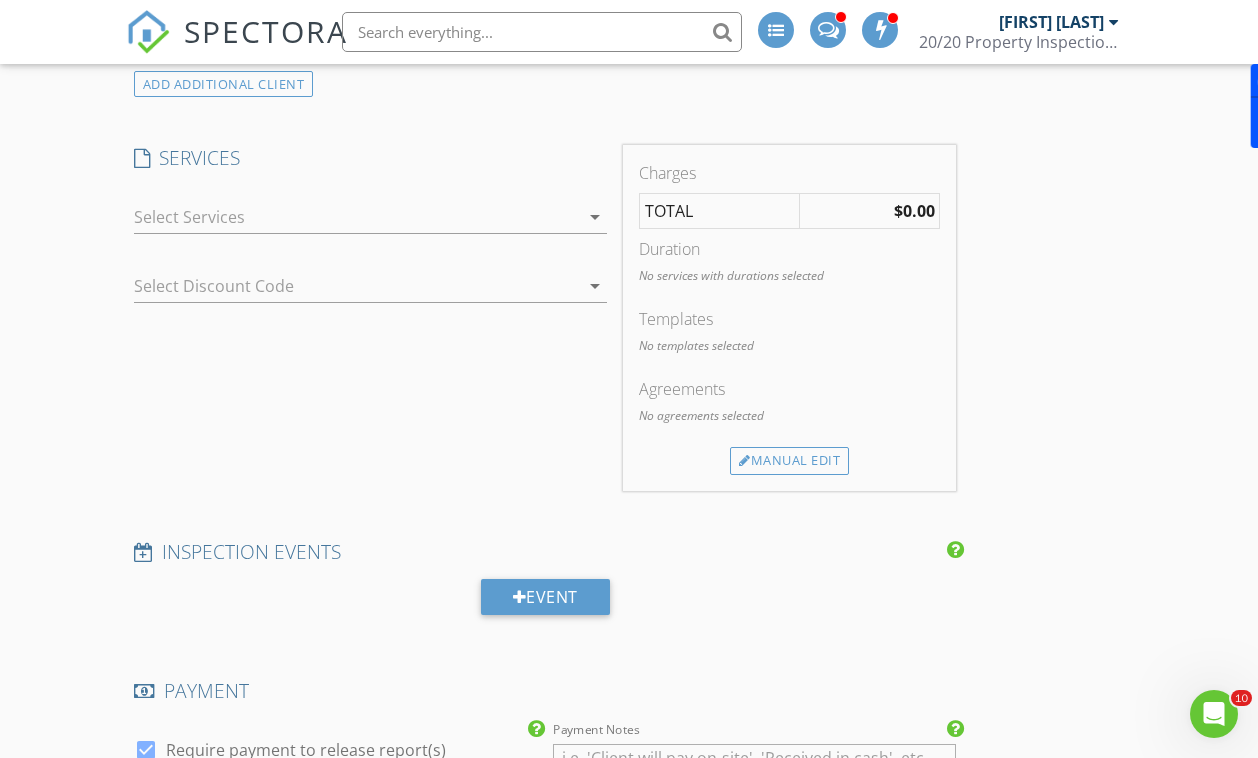 type on "502-432-0998" 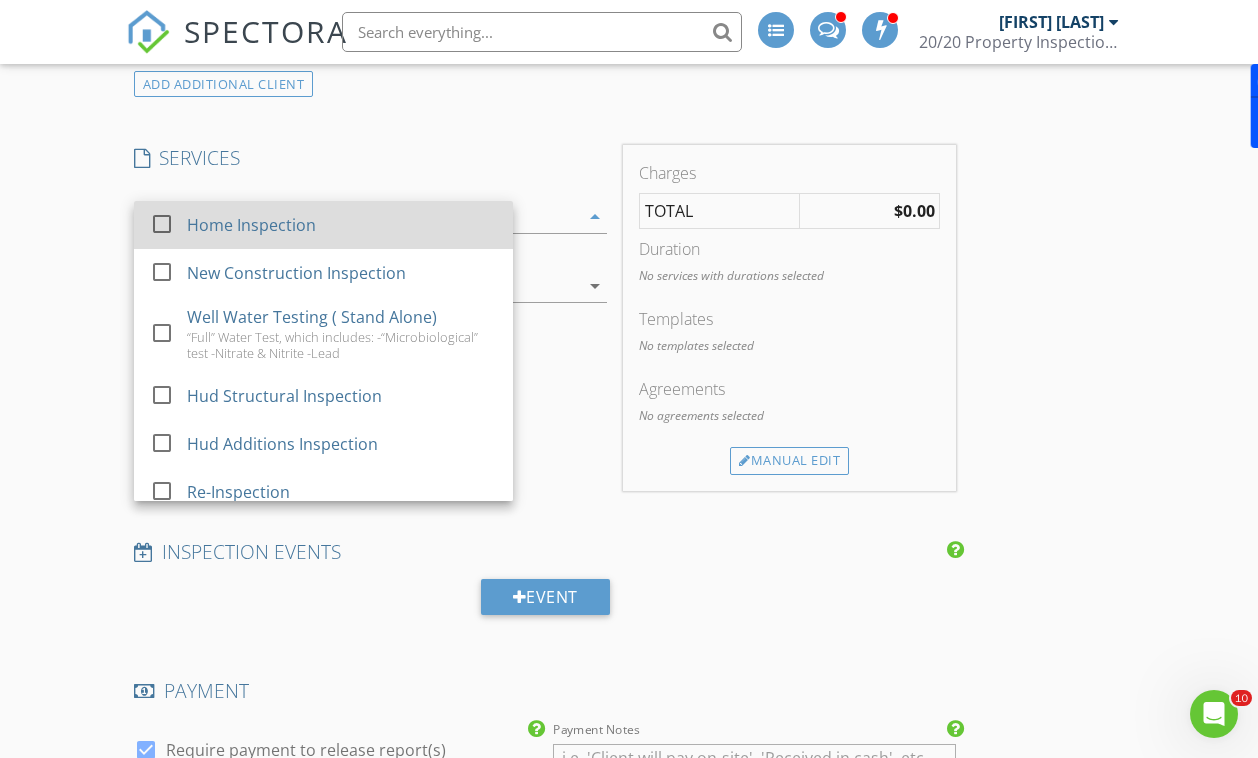 click on "Home Inspection" at bounding box center [342, 225] 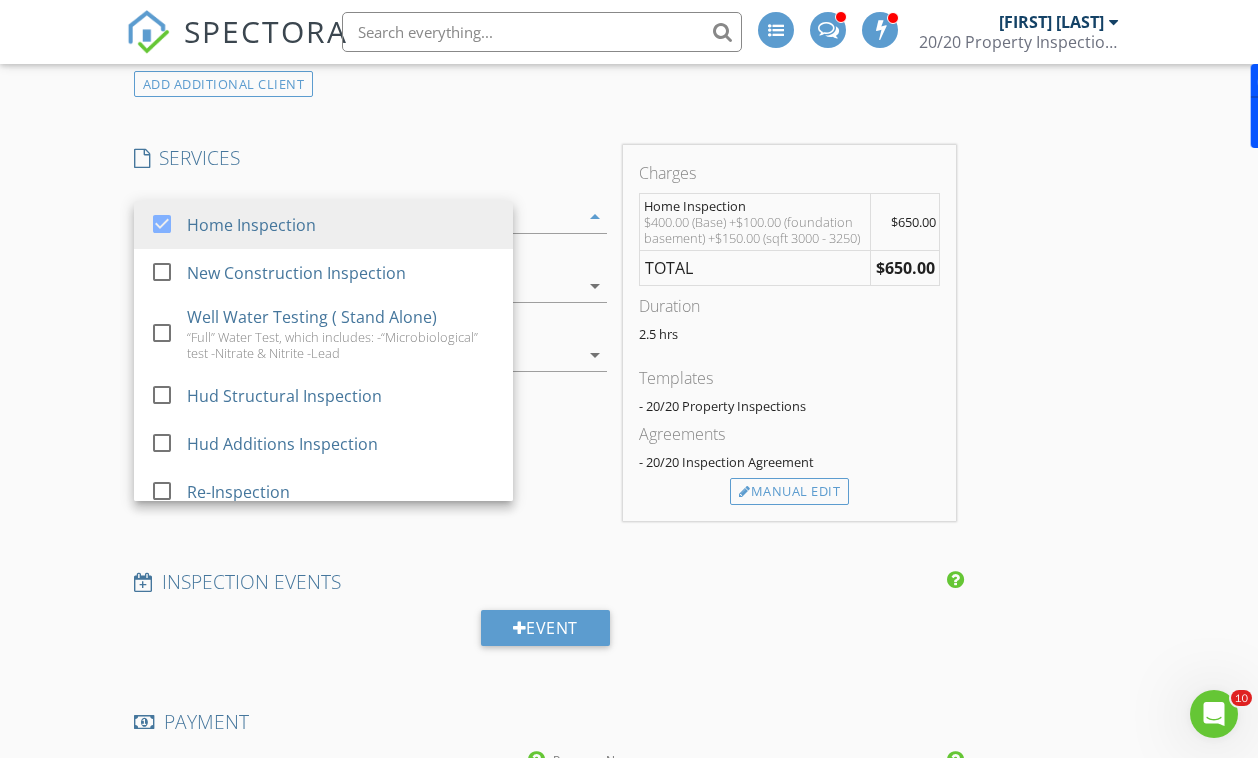 click on "New Inspection
INSPECTOR(S)
check_box   Jeff Tretter   PRIMARY   check_box_outline_blank   Mason Helms     Jeff Tretter arrow_drop_down   check_box_outline_blank Jeff Tretter specifically requested
Date/Time
08/05/2025 1:00 PM
Location
Address Search       Address 7704 ninth fairway lane   Unit   City Mint Hill   State NC   Zip 28227   County     Square Feet 3177   Year Built 1998   Foundation Basement arrow_drop_down     Jeff Tretter     50.0 miles     (an hour)
client
check_box Enable Client CC email for this inspection   Client Search     check_box_outline_blank Client is a Company/Organization     First Name George   Last Name Hedley   Email georgealexanderhedley@gmail.com   CC Email cpevonka@gmail.com   Phone 502-432-0998         Tags         Notes   Private Notes
ADD ADDITIONAL client
check_box" at bounding box center [629, 482] 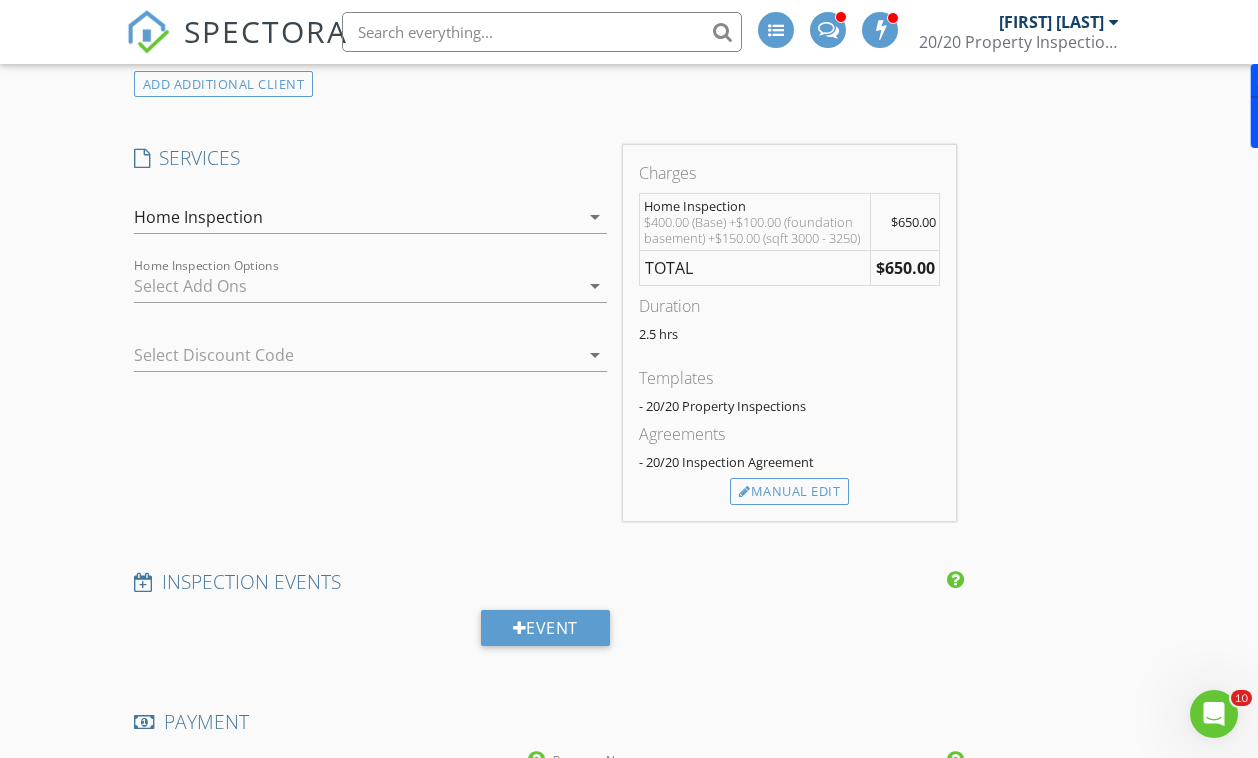 click at bounding box center [356, 286] 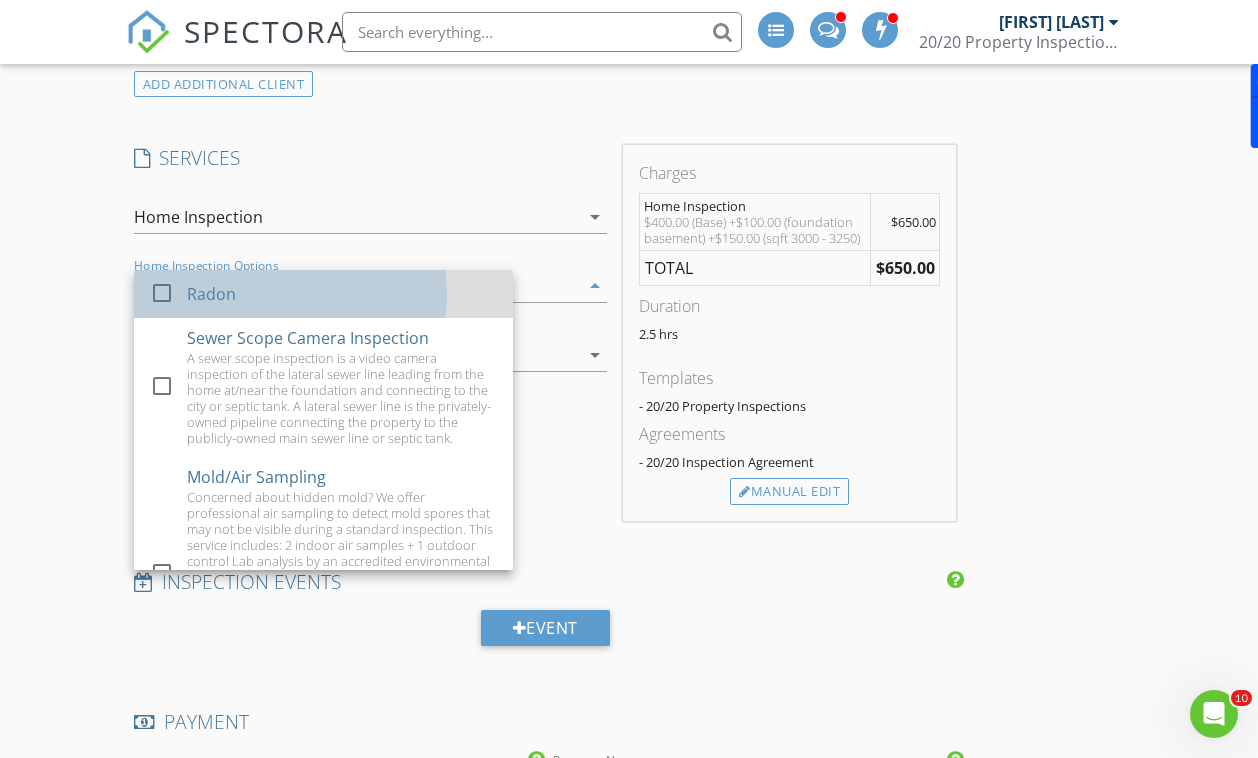 click on "Radon" at bounding box center [342, 294] 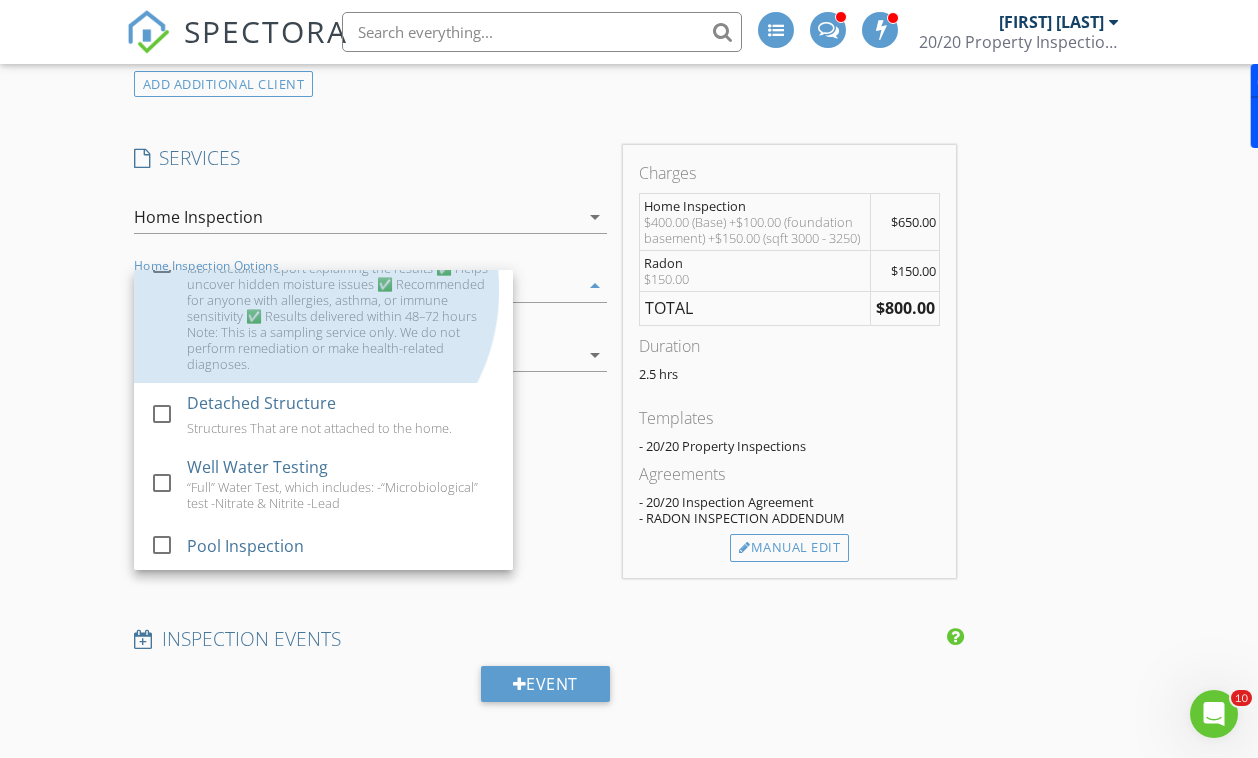 scroll, scrollTop: 414, scrollLeft: 0, axis: vertical 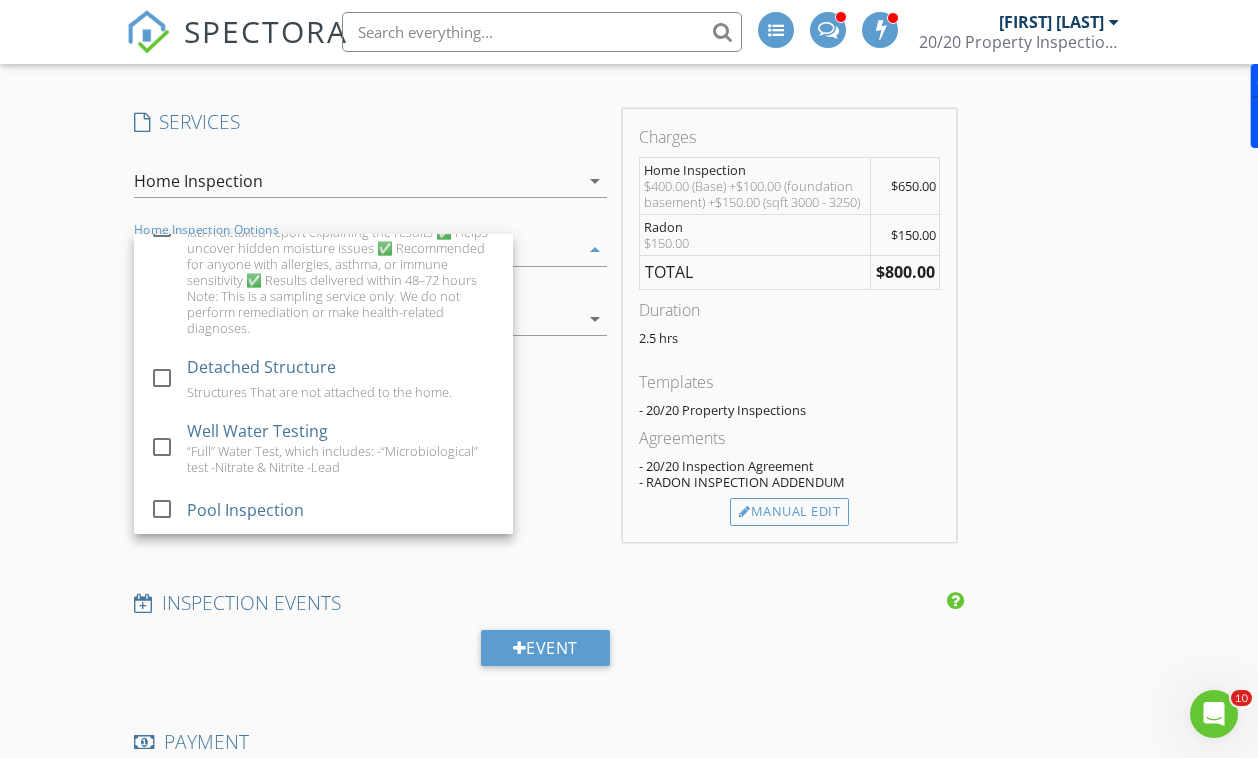 click on "New Inspection
INSPECTOR(S)
check_box   Jeff Tretter   PRIMARY   check_box_outline_blank   Mason Helms     Jeff Tretter arrow_drop_down   check_box_outline_blank Jeff Tretter specifically requested
Date/Time
08/05/2025 1:00 PM
Location
Address Search       Address 7704 ninth fairway lane   Unit   City Mint Hill   State NC   Zip 28227   County     Square Feet 3177   Year Built 1998   Foundation Basement arrow_drop_down     Jeff Tretter     50.0 miles     (an hour)
client
check_box Enable Client CC email for this inspection   Client Search     check_box_outline_blank Client is a Company/Organization     First Name George   Last Name Hedley   Email georgealexanderhedley@gmail.com   CC Email cpevonka@gmail.com   Phone 502-432-0998         Tags         Notes   Private Notes
ADD ADDITIONAL client
check_box" at bounding box center [629, 474] 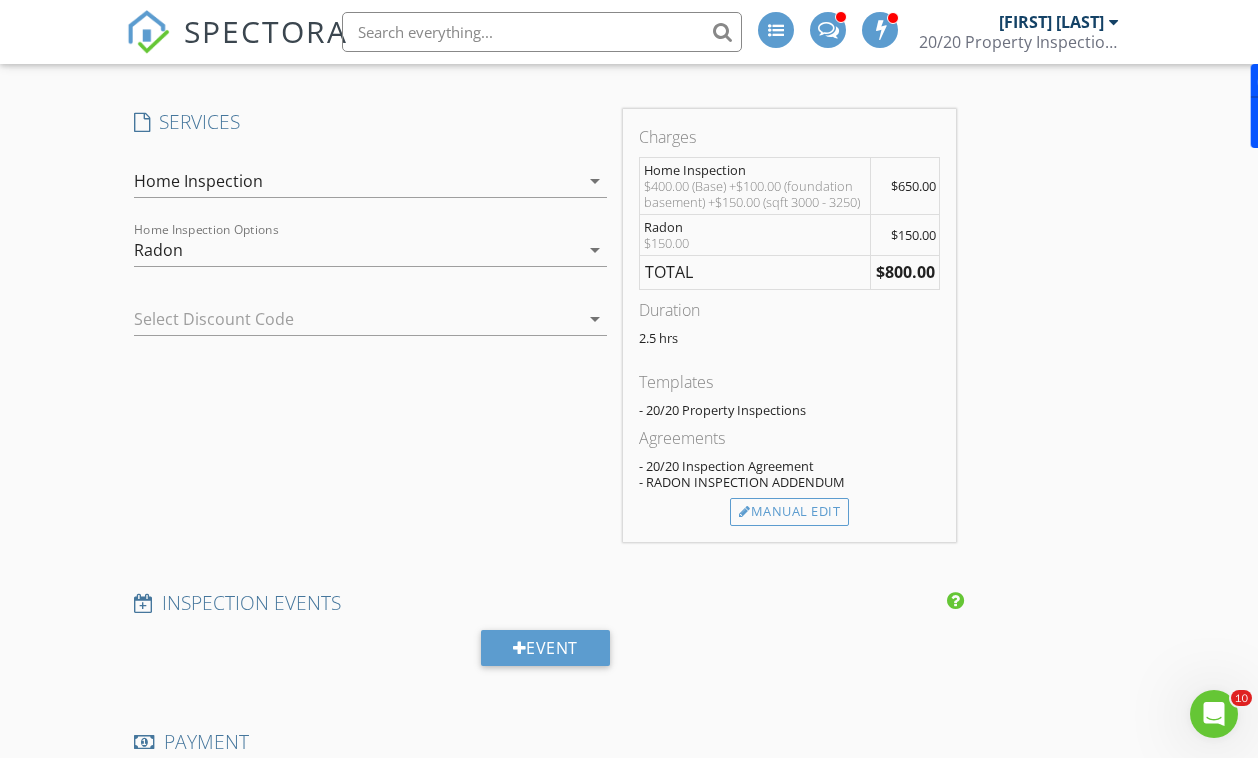 click on "Home Inspection" at bounding box center (356, 181) 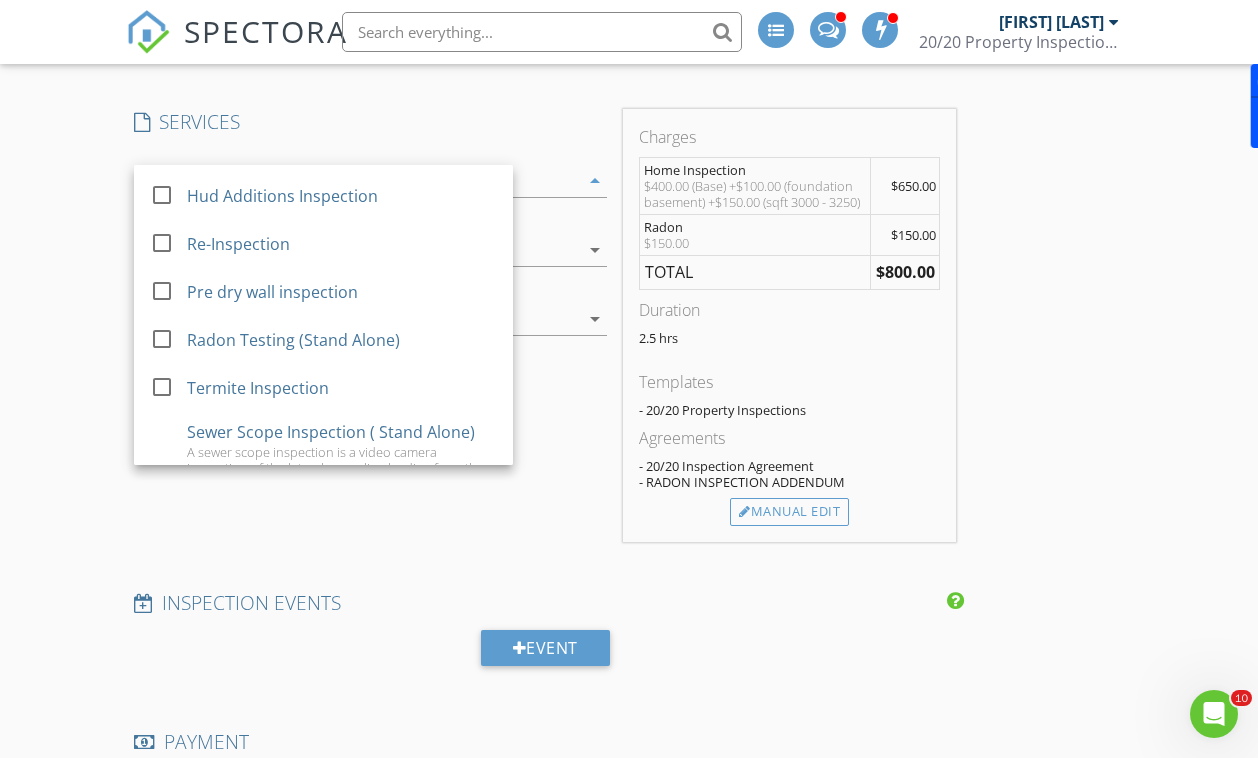 scroll, scrollTop: 206, scrollLeft: 0, axis: vertical 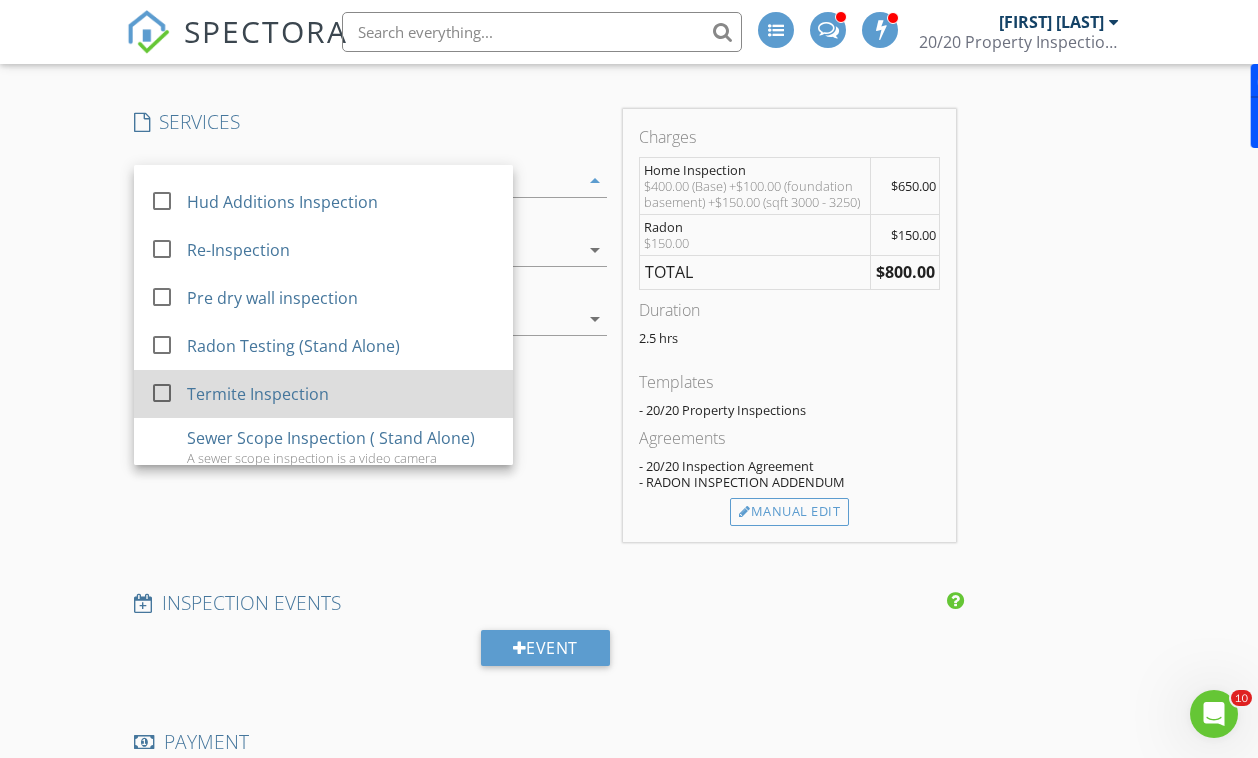 click on "Termite Inspection" at bounding box center [258, 394] 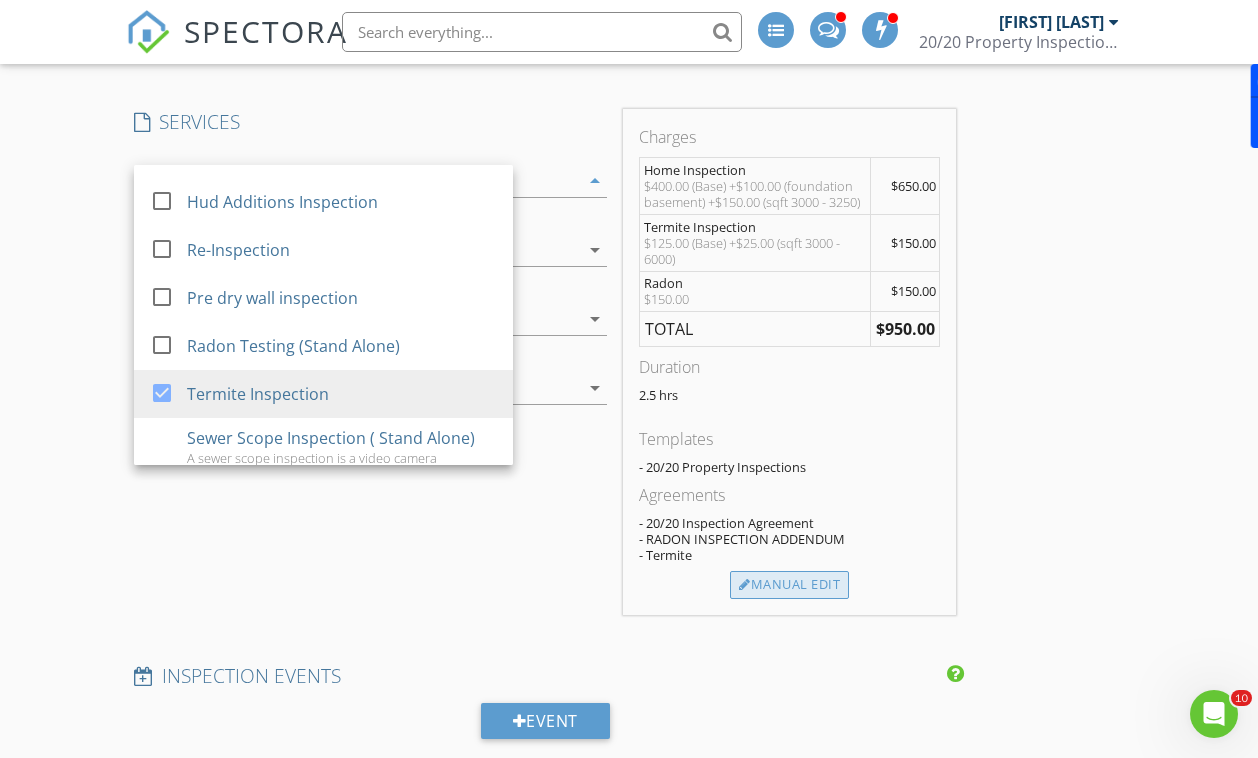 click on "Manual Edit" at bounding box center [789, 585] 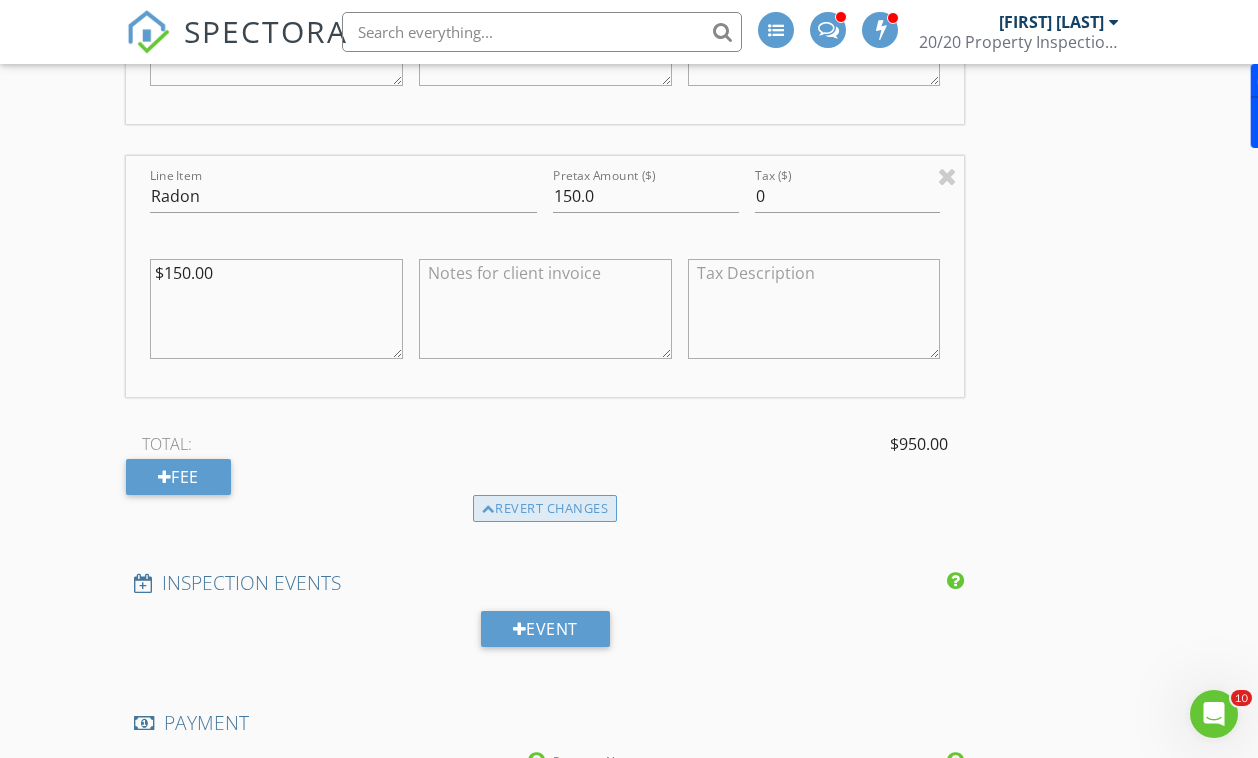 click on "Revert changes" at bounding box center (545, 509) 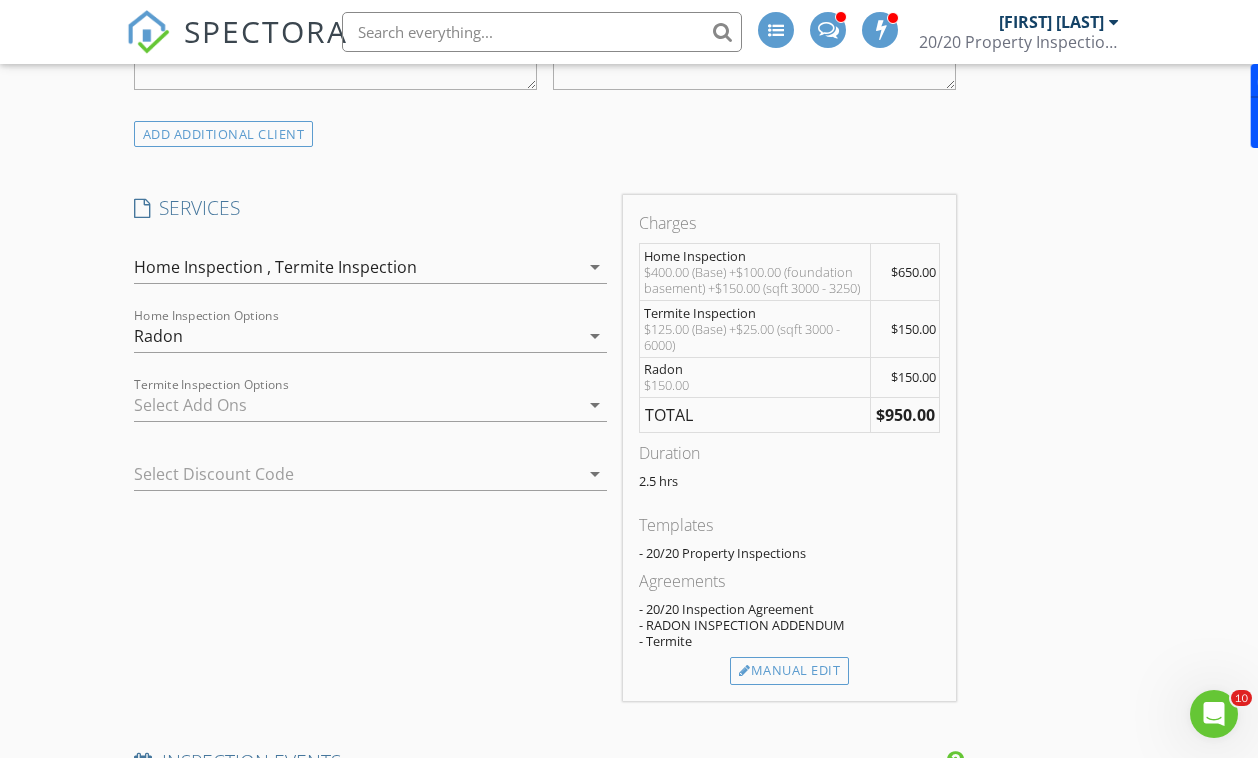 scroll, scrollTop: 1435, scrollLeft: 0, axis: vertical 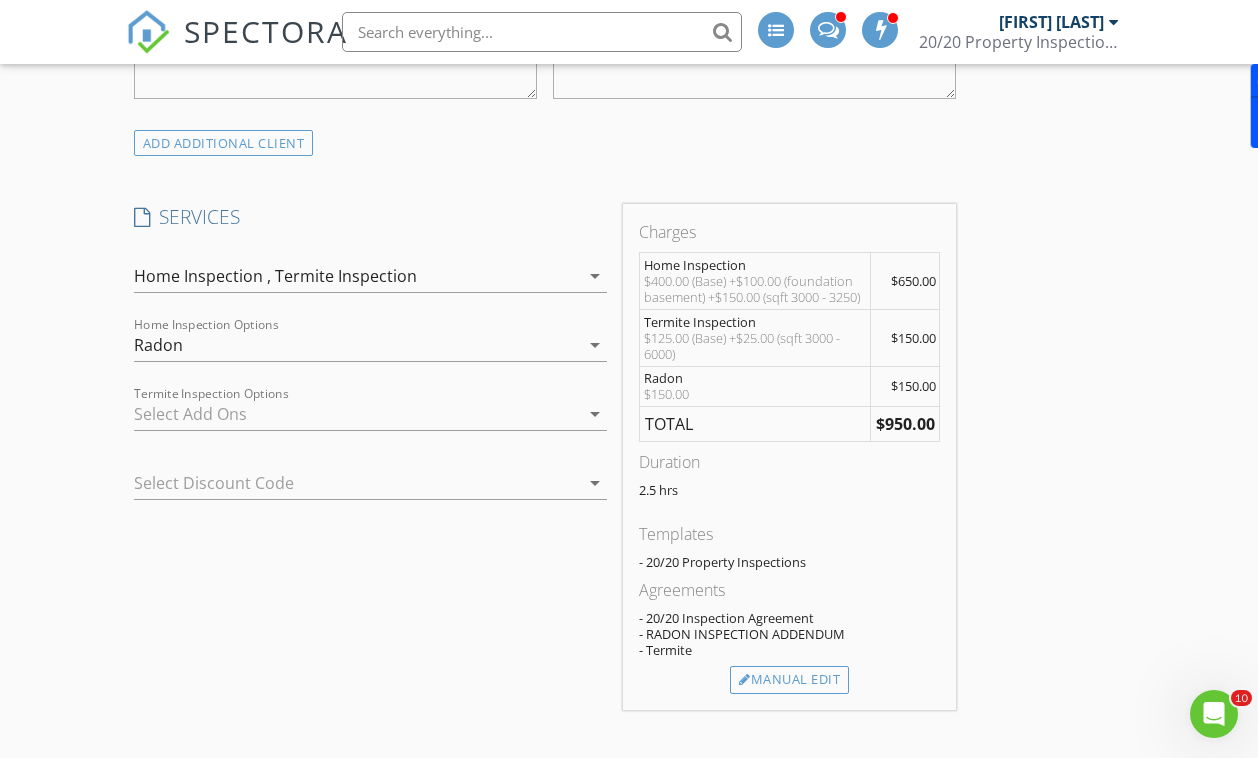 click on "Termite Inspection" at bounding box center [346, 276] 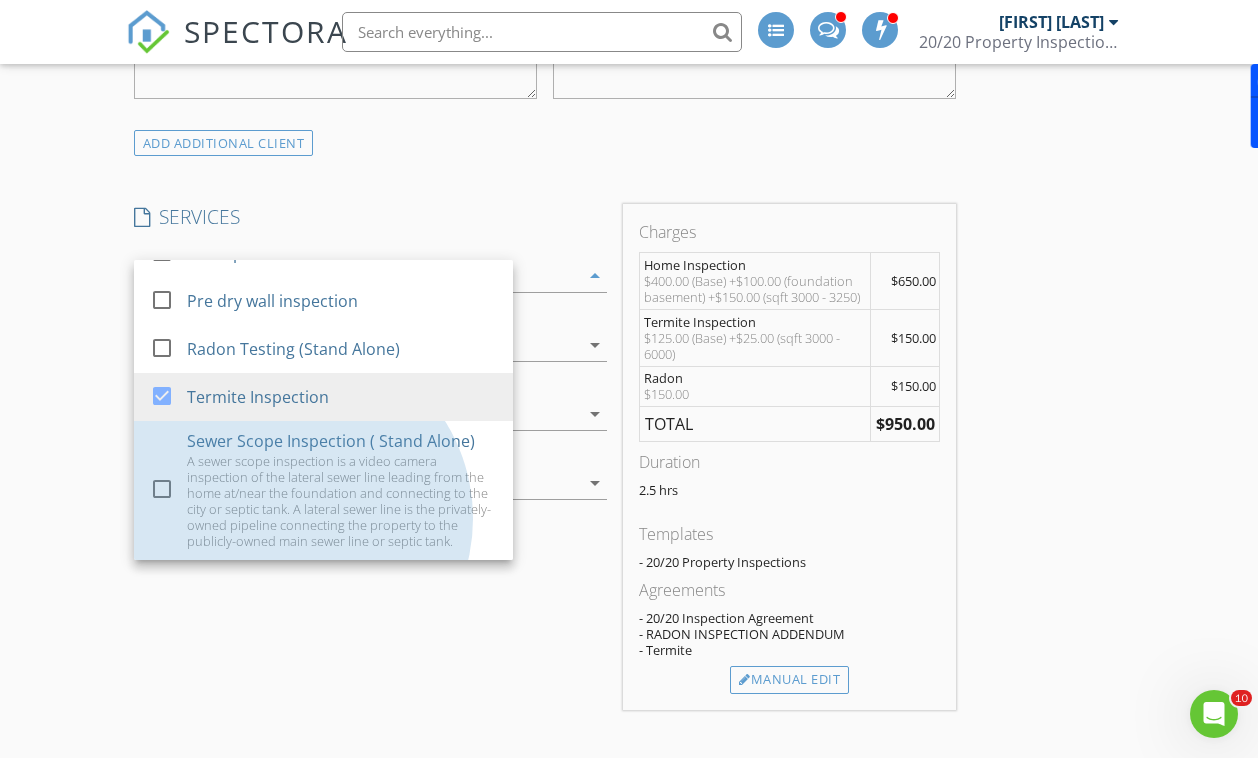 scroll, scrollTop: 367, scrollLeft: 0, axis: vertical 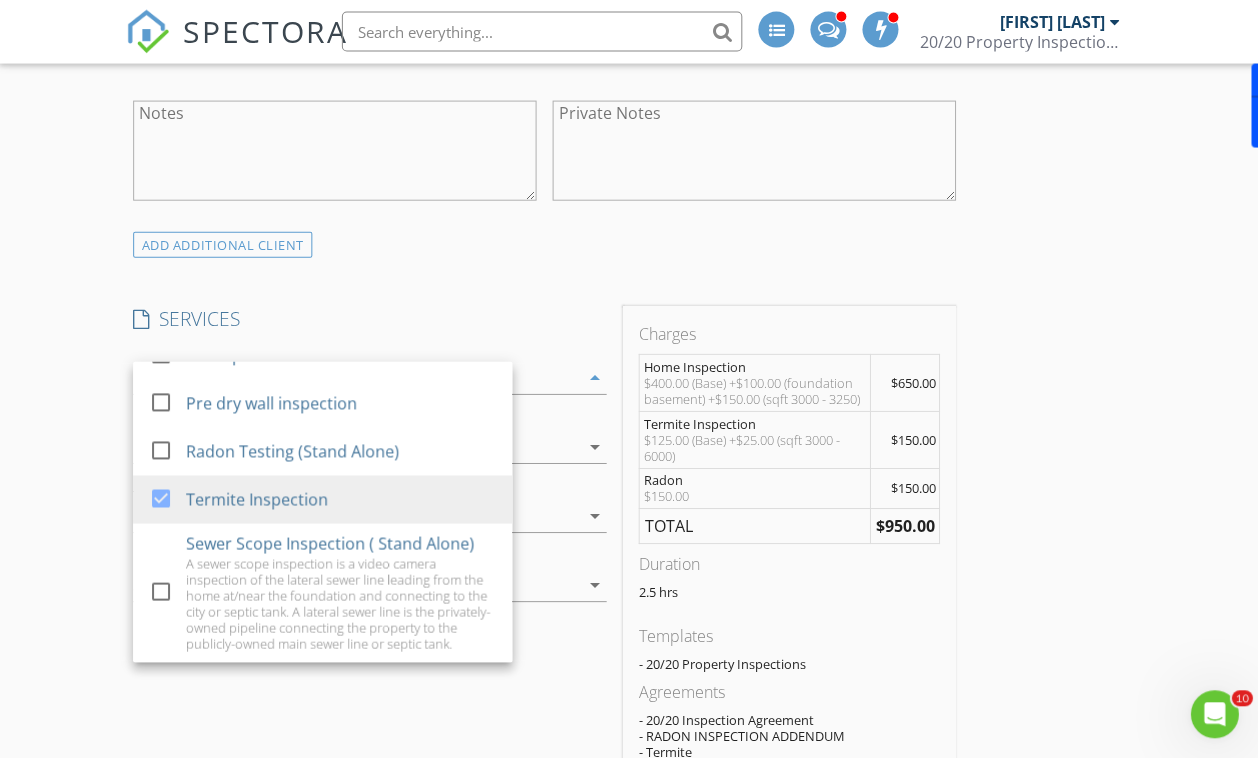 click on "New Inspection
INSPECTOR(S)
check_box   Jeff Tretter   PRIMARY   check_box_outline_blank   Mason Helms     Jeff Tretter arrow_drop_down   check_box_outline_blank Jeff Tretter specifically requested
Date/Time
08/05/2025 1:00 PM
Location
Address Search       Address 7704 ninth fairway lane   Unit   City Mint Hill   State NC   Zip 28227   County     Square Feet 3177   Year Built 1998   Foundation Basement arrow_drop_down     Jeff Tretter     50.0 miles     (an hour)
client
check_box Enable Client CC email for this inspection   Client Search     check_box_outline_blank Client is a Company/Organization     First Name George   Last Name Hedley   Email georgealexanderhedley@gmail.com   CC Email cpevonka@gmail.com   Phone 502-432-0998         Tags         Notes   Private Notes
ADD ADDITIONAL client
check_box" at bounding box center [629, 708] 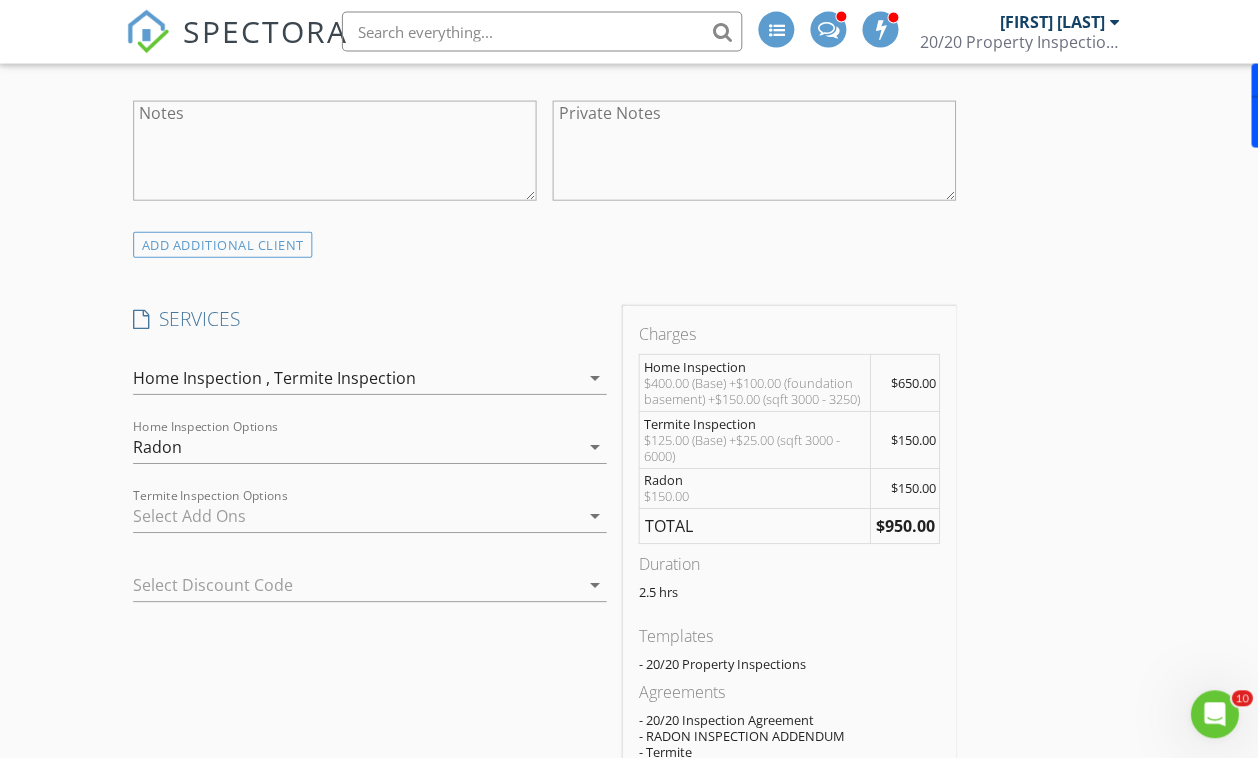 click on "Radon" at bounding box center (356, 447) 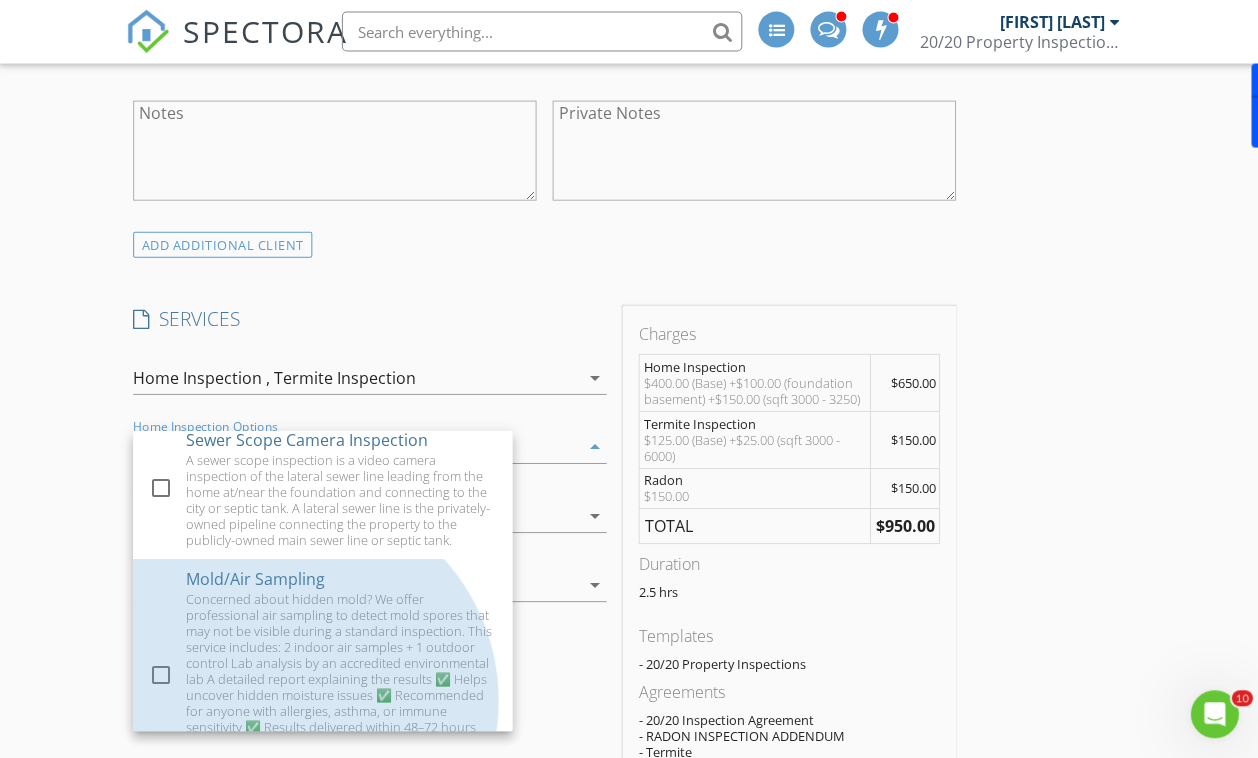 scroll, scrollTop: 0, scrollLeft: 0, axis: both 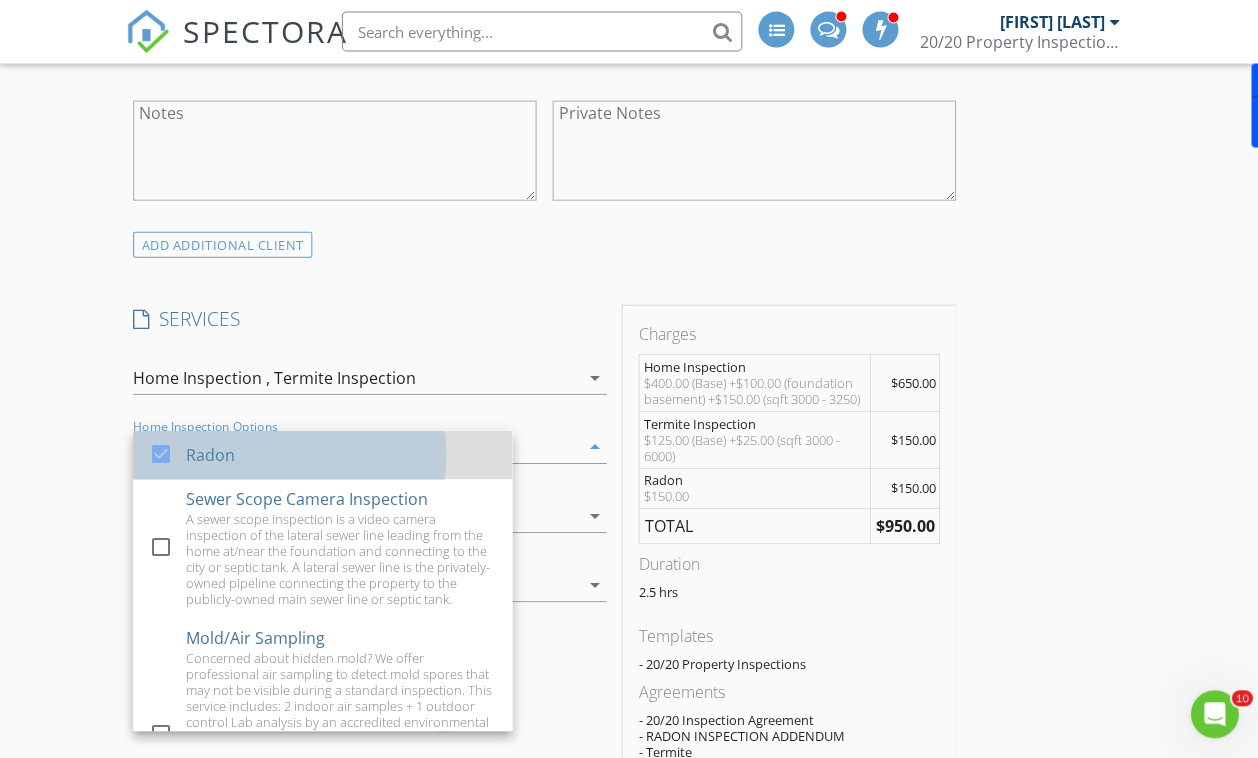 click on "Radon" at bounding box center (211, 455) 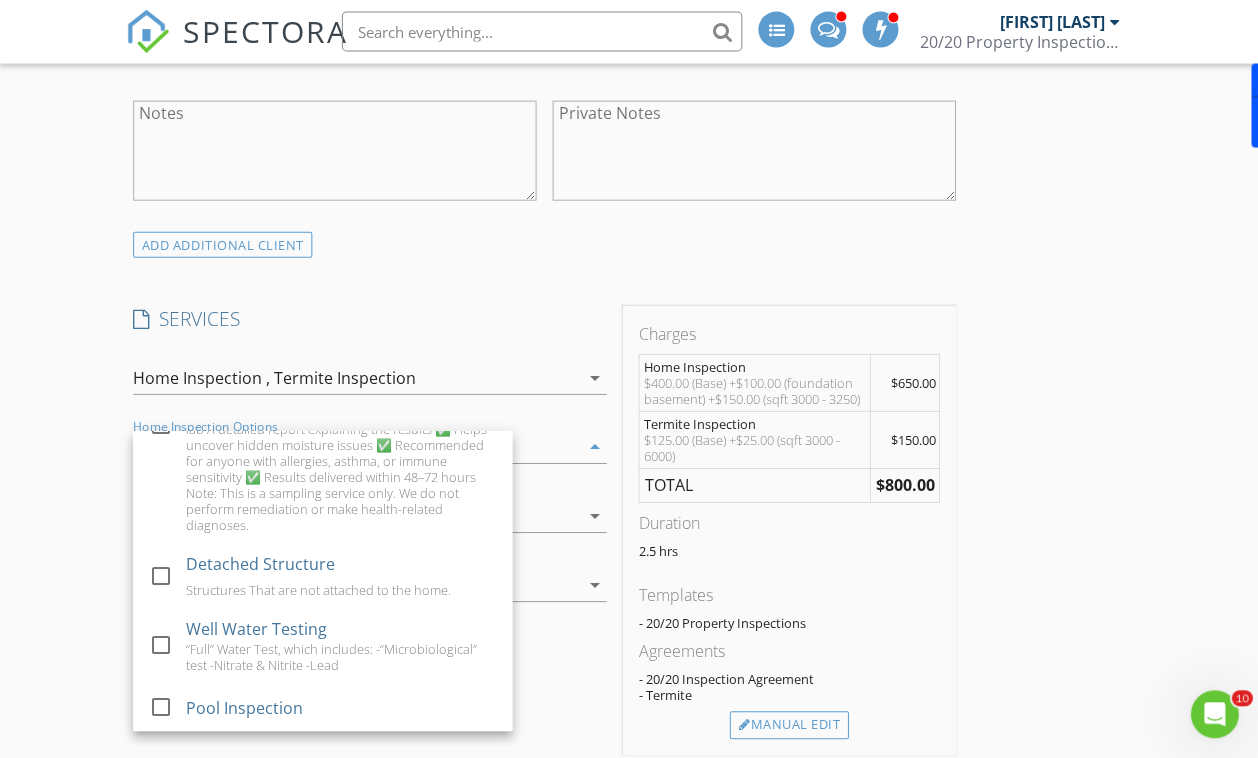 scroll, scrollTop: 414, scrollLeft: 0, axis: vertical 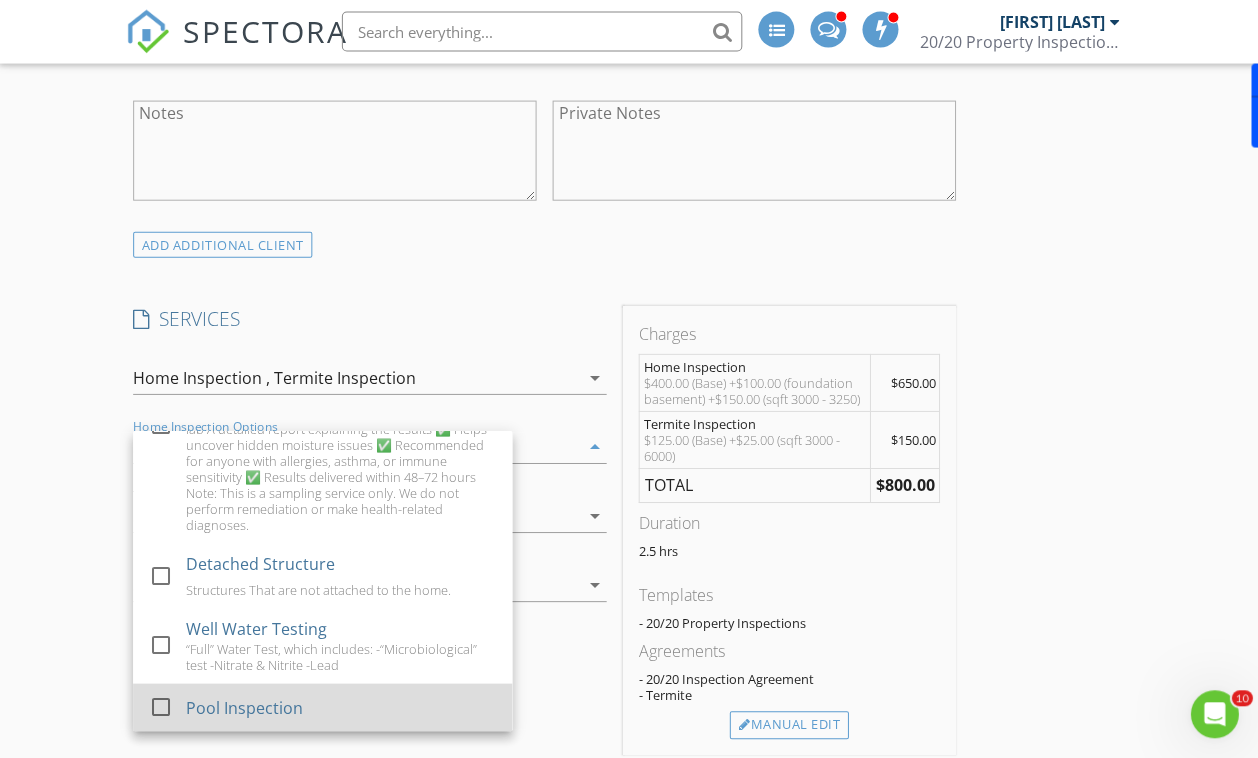 click at bounding box center [162, 706] 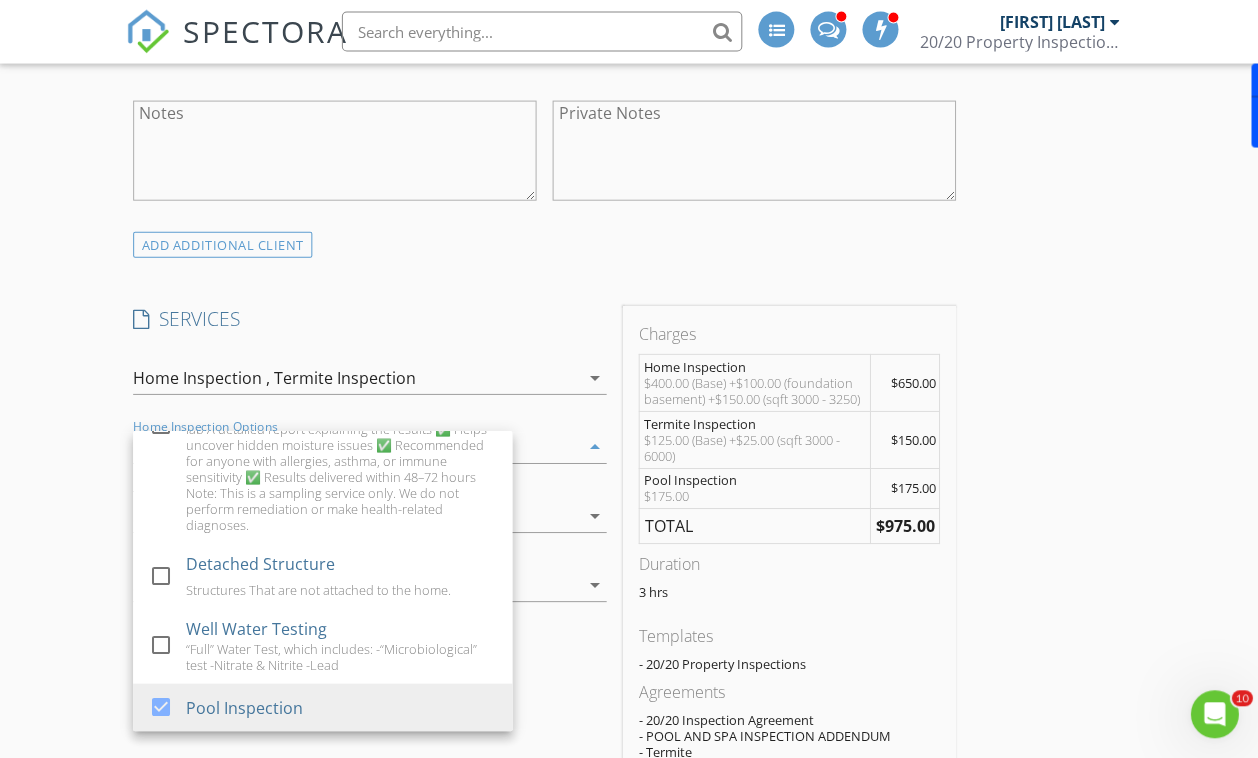 click on "INSPECTOR(S)
check_box   Jeff Tretter   PRIMARY   check_box_outline_blank   Mason Helms     Jeff Tretter arrow_drop_down   check_box_outline_blank Jeff Tretter specifically requested
Date/Time
08/05/2025 1:00 PM
Location
Address Search       Address 7704 ninth fairway lane   Unit   City Mint Hill   State NC   Zip 28227   County     Square Feet 3177   Year Built 1998   Foundation Basement arrow_drop_down     Jeff Tretter     50.0 miles     (an hour)
client
check_box Enable Client CC email for this inspection   Client Search     check_box_outline_blank Client is a Company/Organization     First Name George   Last Name Hedley   Email georgealexanderhedley@gmail.com   CC Email cpevonka@gmail.com   Phone 502-432-0998         Tags         Notes   Private Notes
ADD ADDITIONAL client
check_box   Home Inspection" at bounding box center [629, 742] 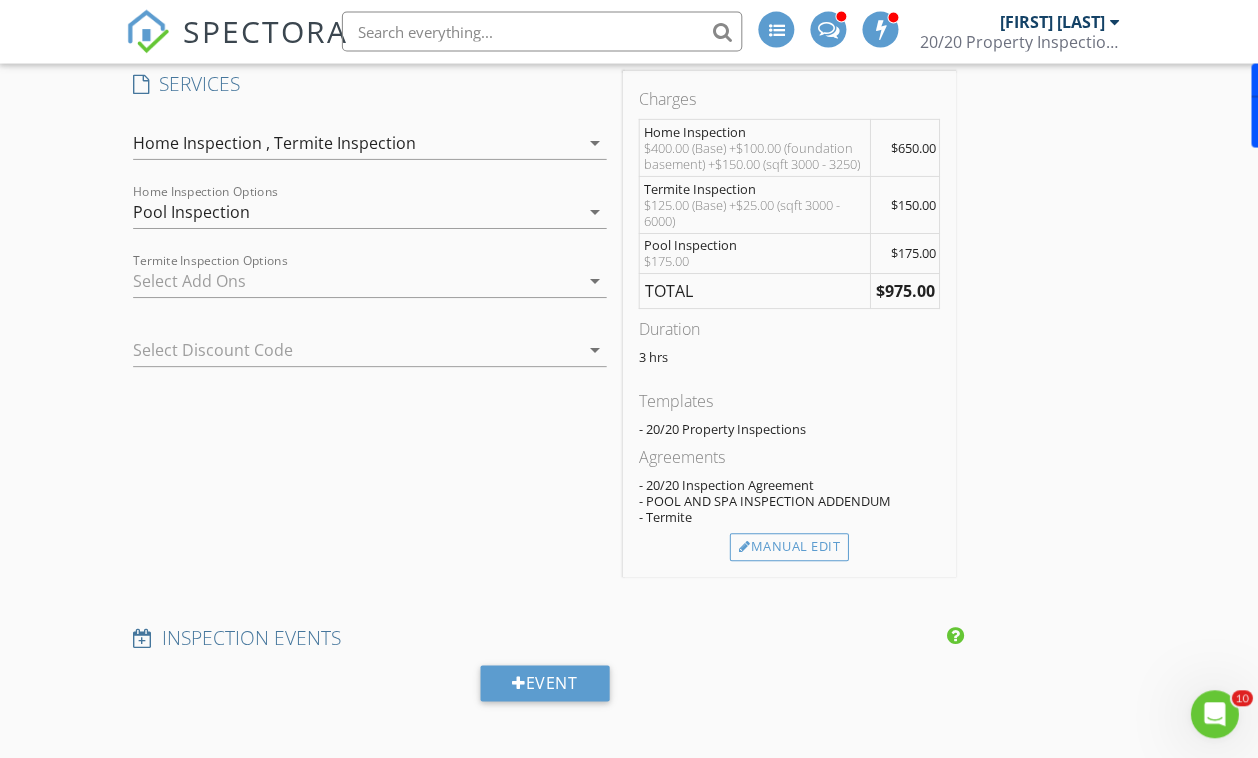scroll, scrollTop: 1597, scrollLeft: 0, axis: vertical 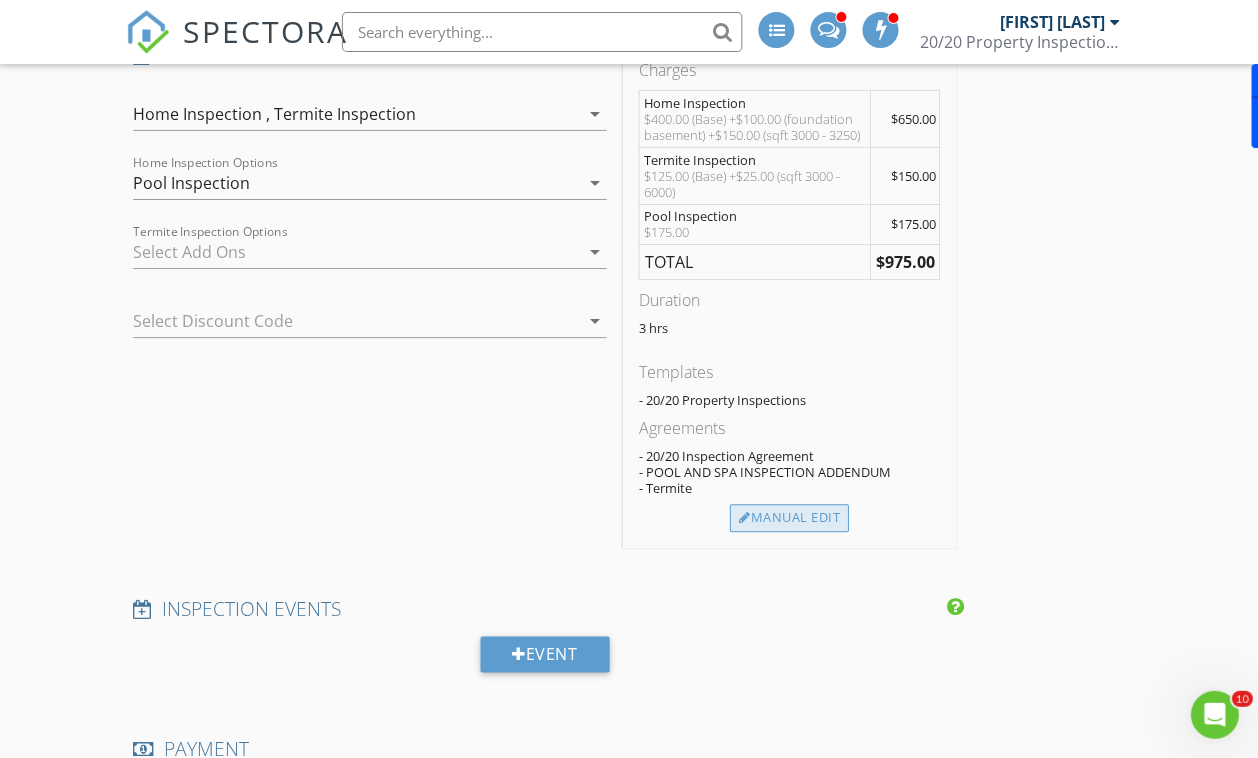 click on "Manual Edit" at bounding box center (789, 518) 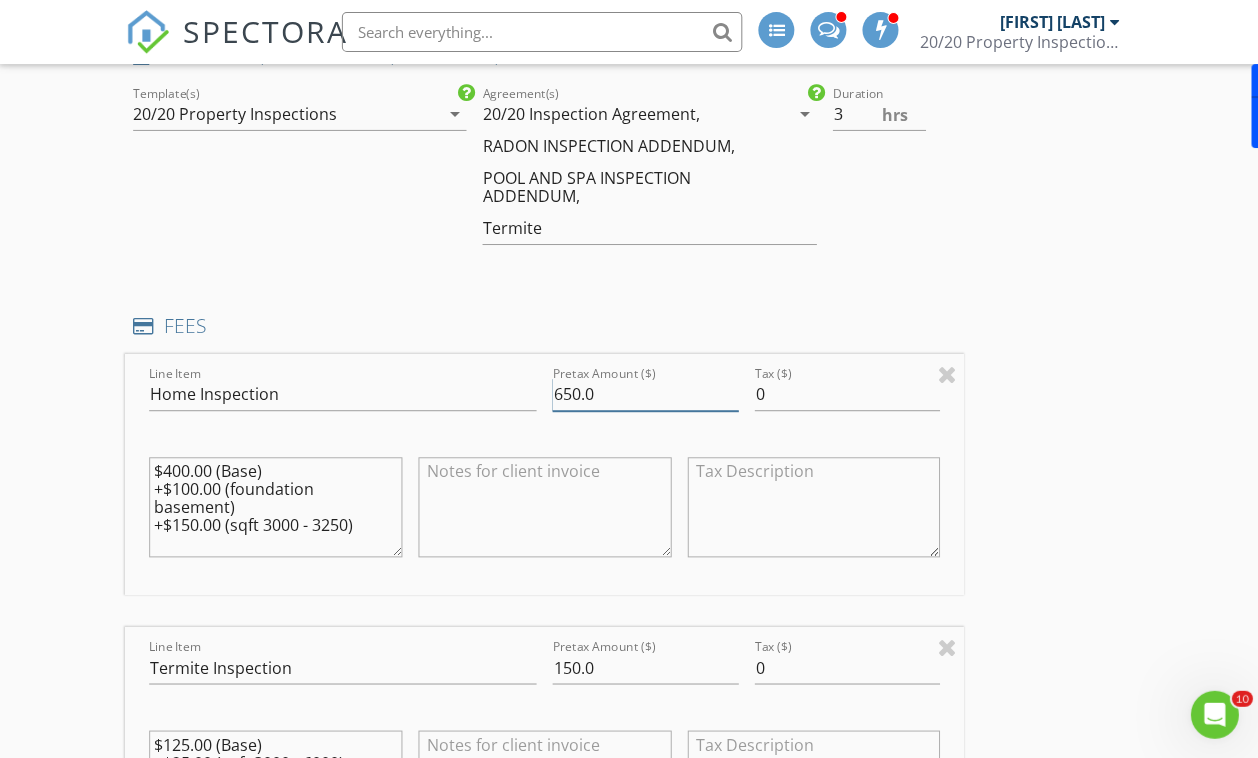 click on "650.0" at bounding box center [646, 394] 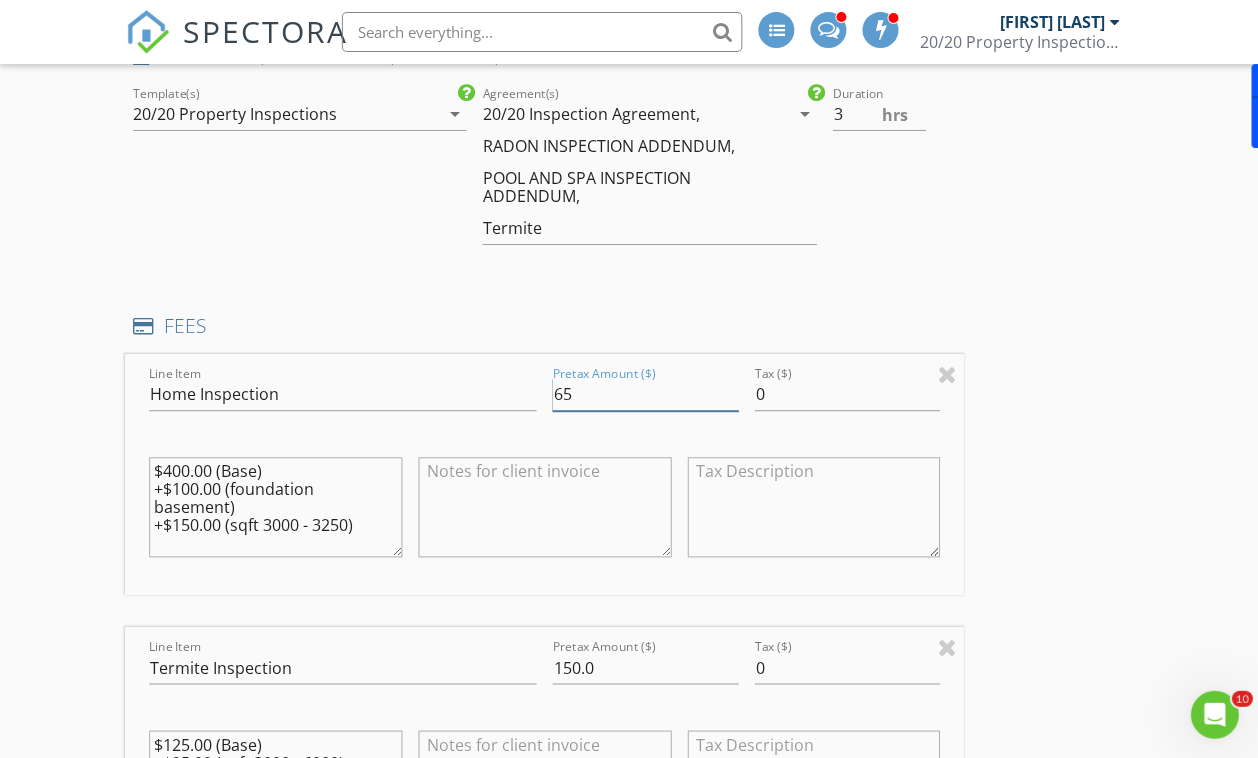 type on "6" 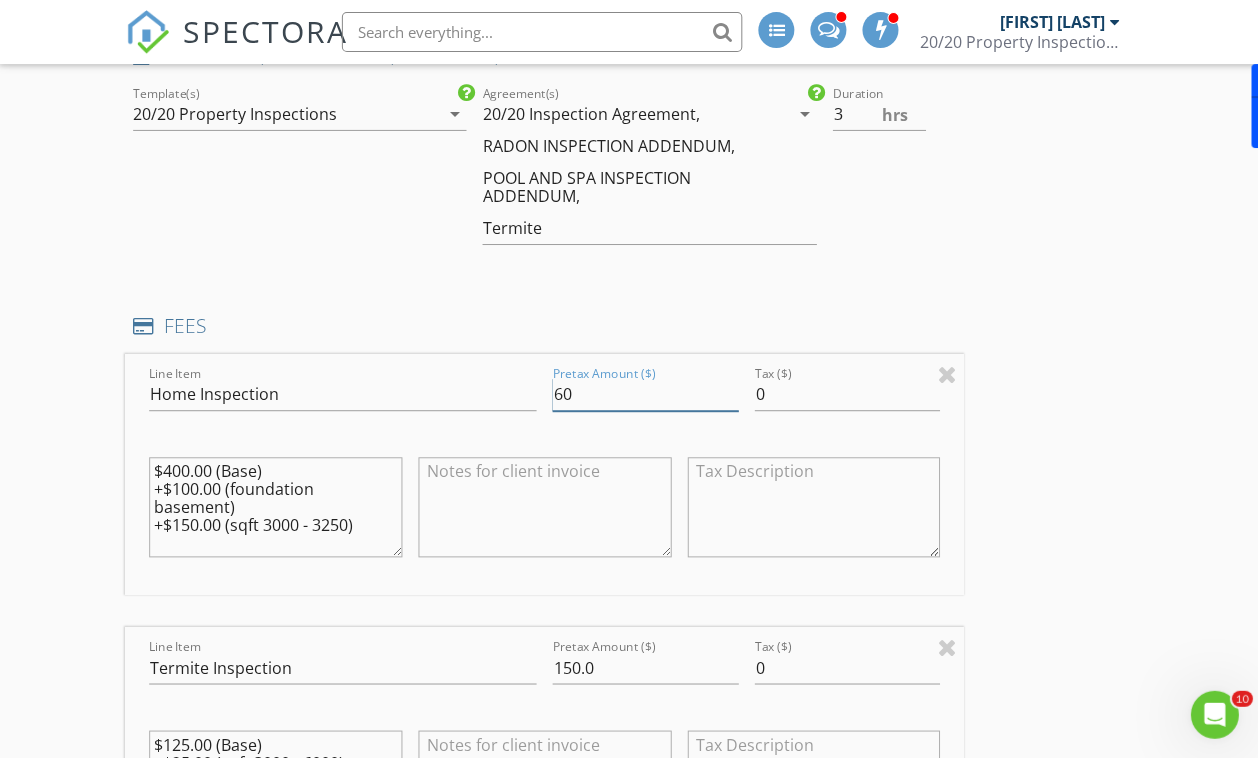 type on "6" 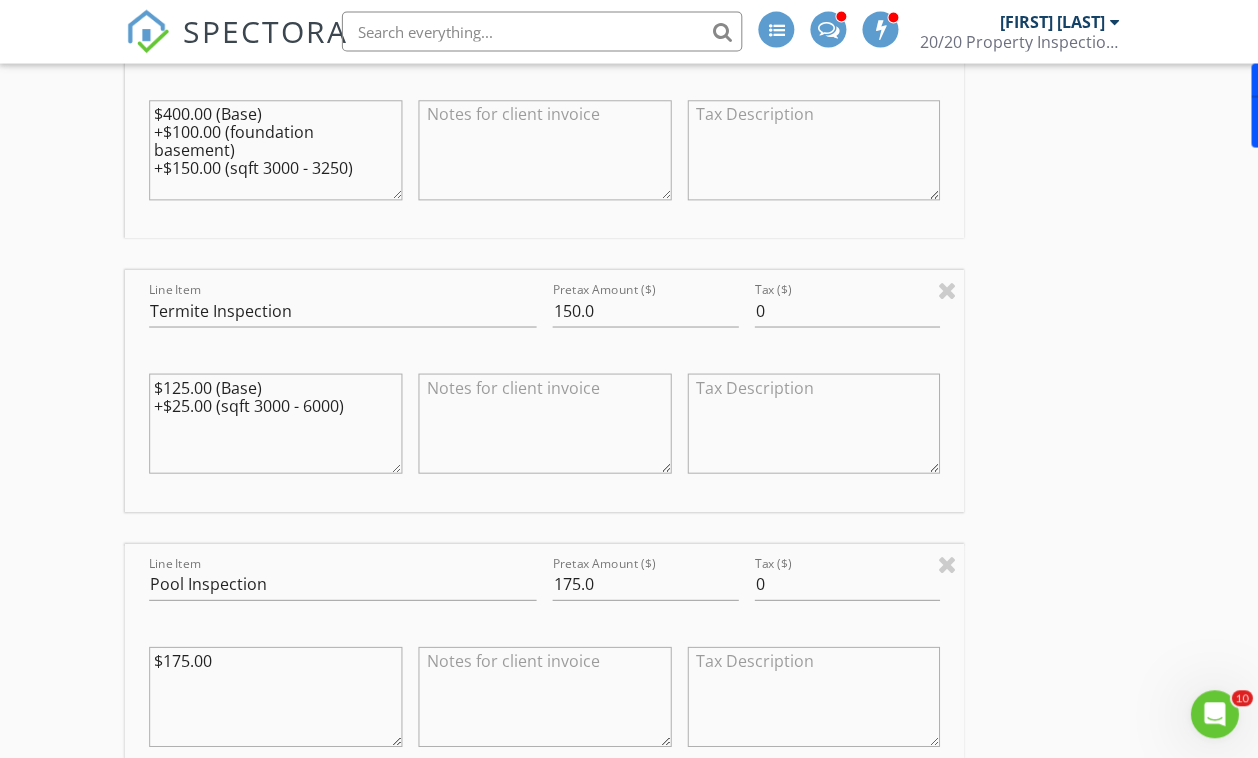 scroll, scrollTop: 2026, scrollLeft: 0, axis: vertical 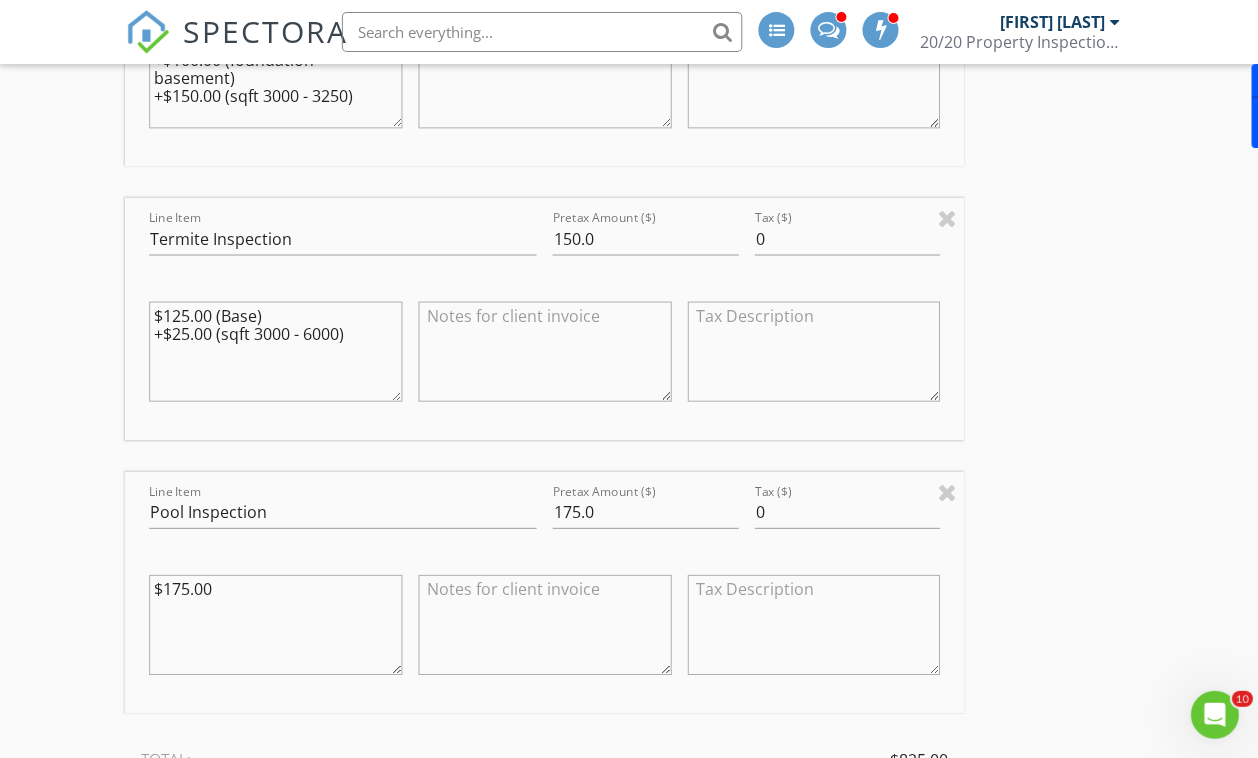 type on "500" 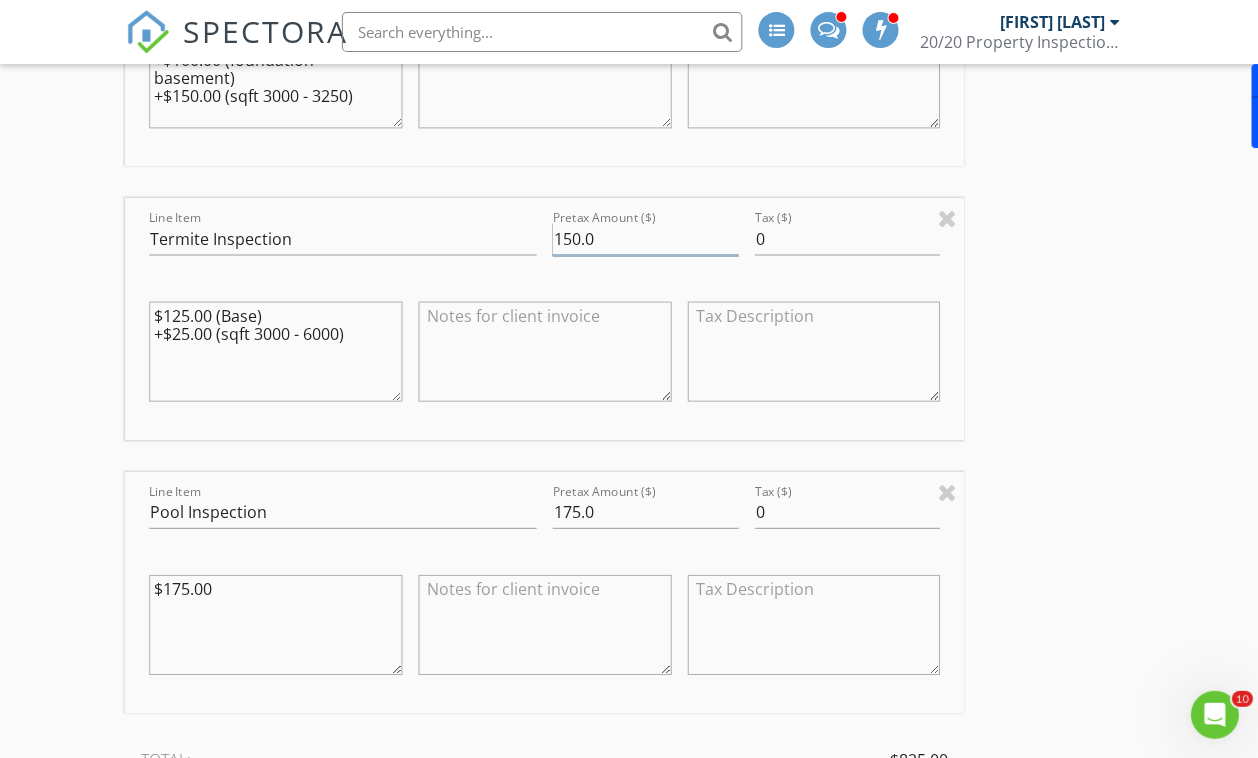 click on "150.0" at bounding box center [646, 238] 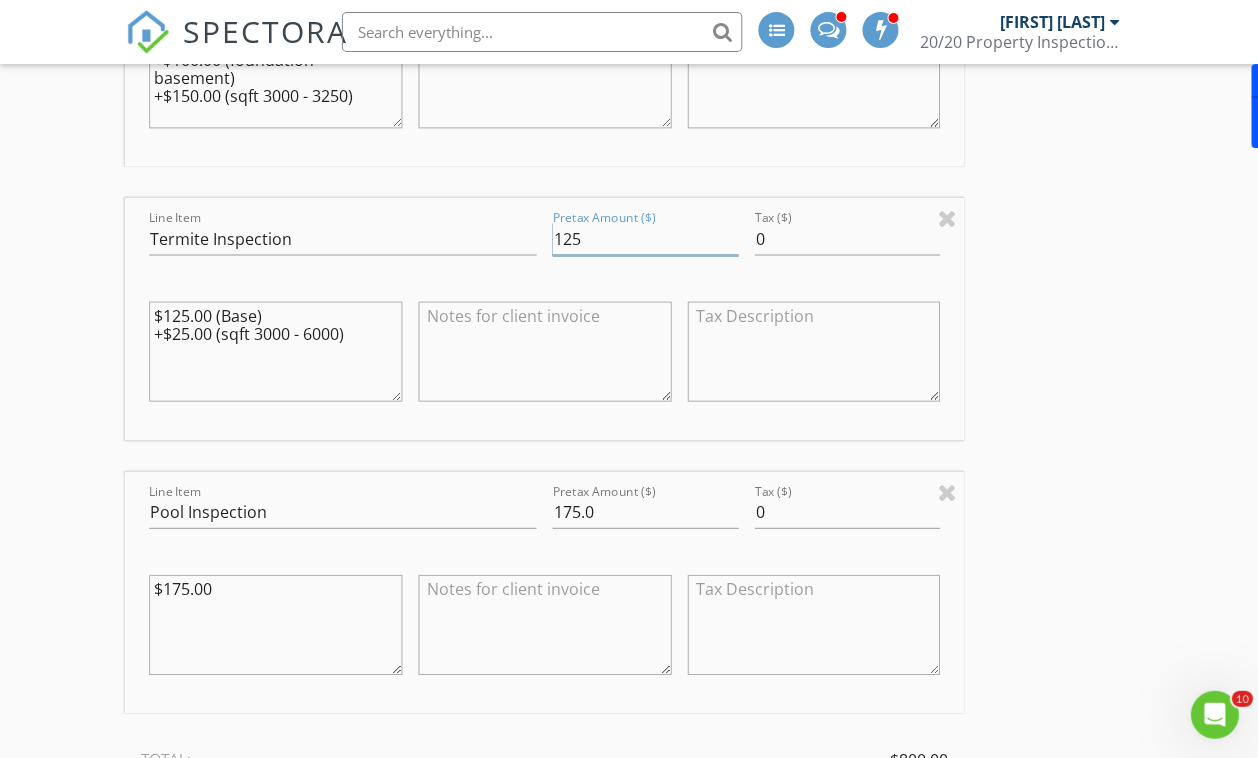 type on "125" 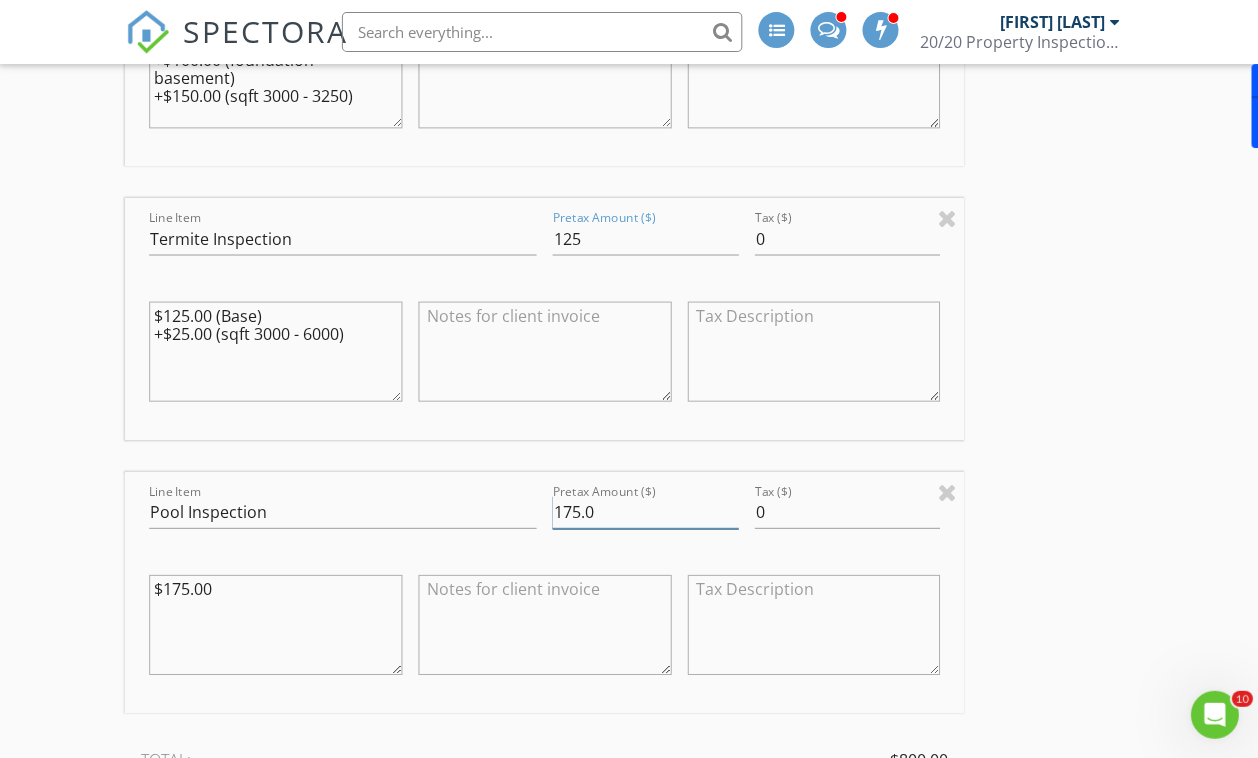 click on "175.0" at bounding box center (646, 511) 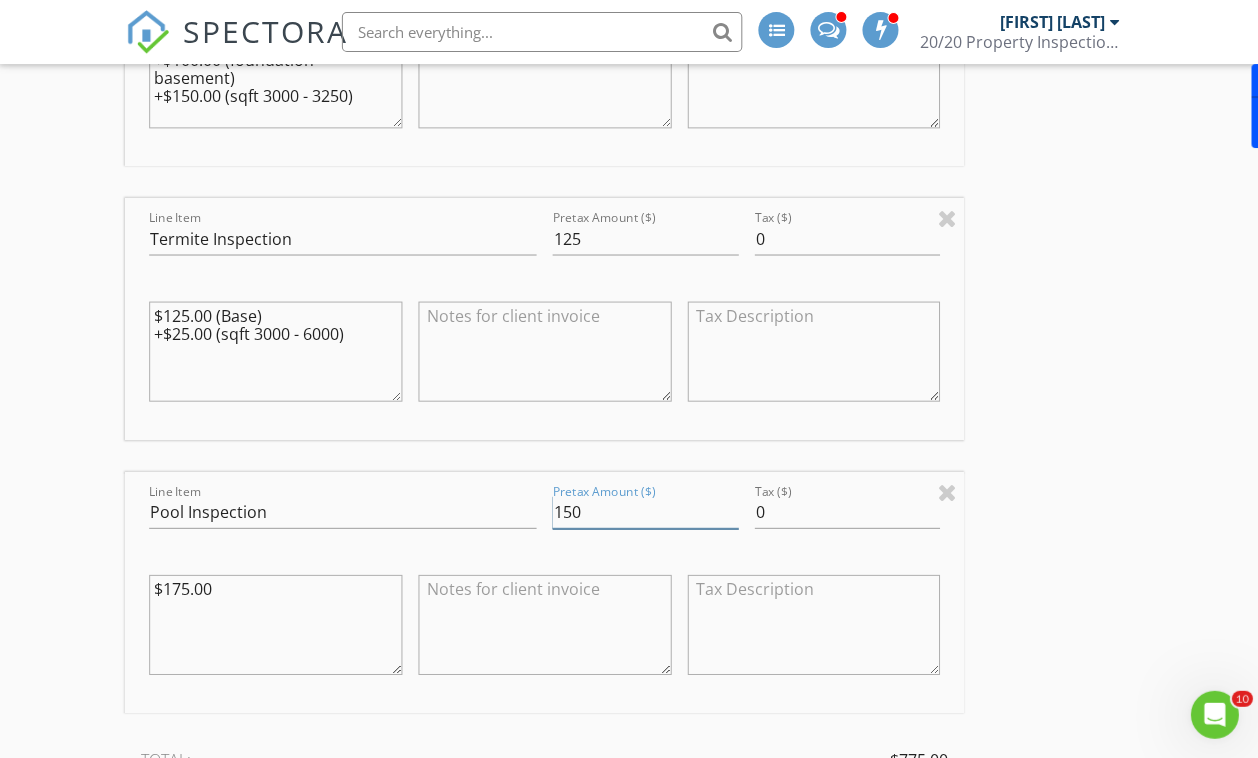 type on "150" 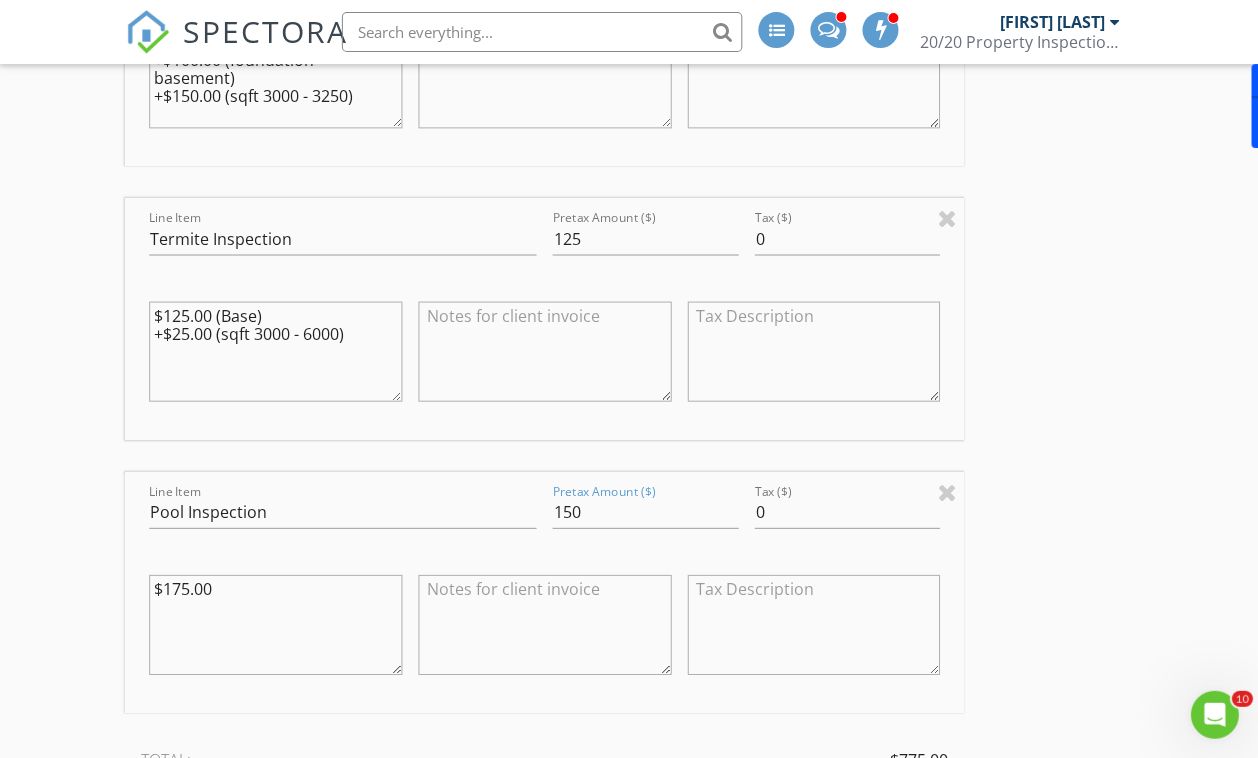 click on "INSPECTOR(S)
check_box   Jeff Tretter   PRIMARY   check_box_outline_blank   Mason Helms     Jeff Tretter arrow_drop_down   check_box_outline_blank Jeff Tretter specifically requested
Date/Time
08/05/2025 1:00 PM
Location
Address Search       Address 7704 ninth fairway lane   Unit   City Mint Hill   State NC   Zip 28227   County     Square Feet 3177   Year Built 1998   Foundation Basement arrow_drop_down     Jeff Tretter     50.0 miles     (an hour)
client
check_box Enable Client CC email for this inspection   Client Search     check_box_outline_blank Client is a Company/Organization     First Name George   Last Name Hedley   Email georgealexanderhedley@gmail.com   CC Email cpevonka@gmail.com   Phone 502-432-0998         Tags         Notes   Private Notes
ADD ADDITIONAL client
check_box   Home Inspection" at bounding box center (629, 409) 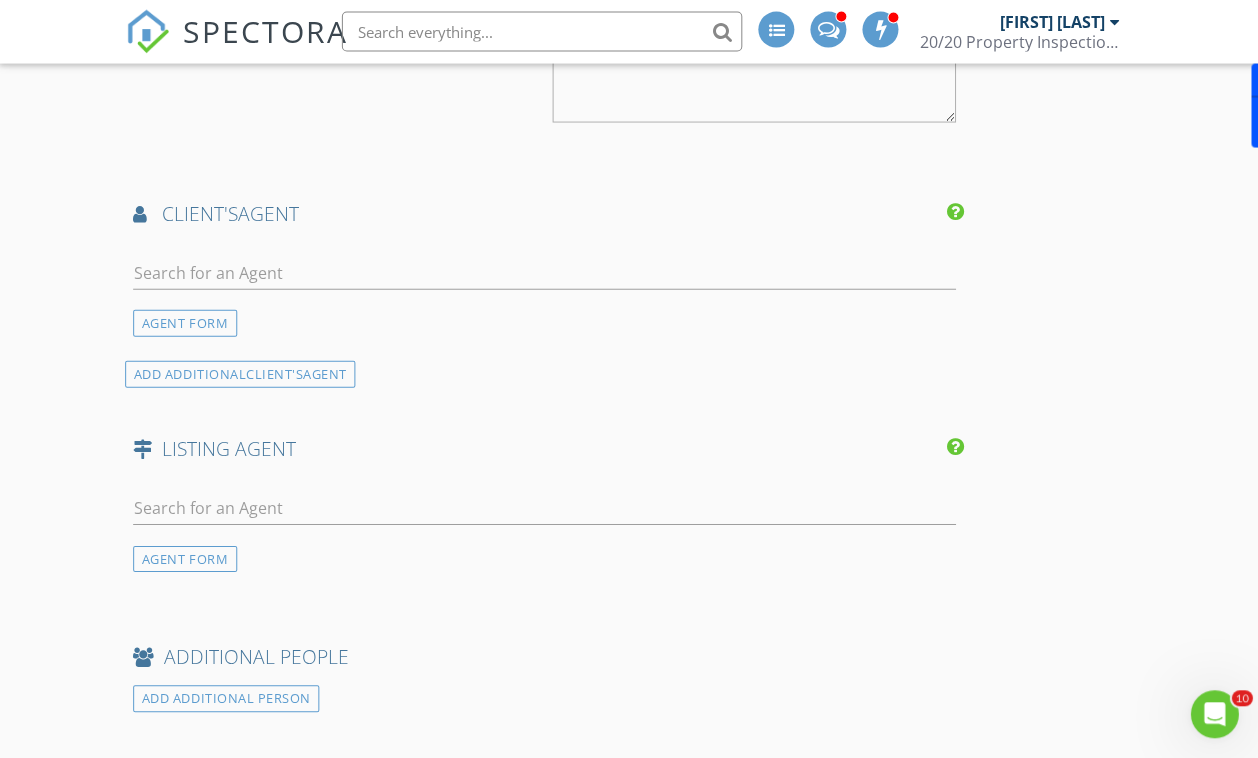 scroll, scrollTop: 3110, scrollLeft: 0, axis: vertical 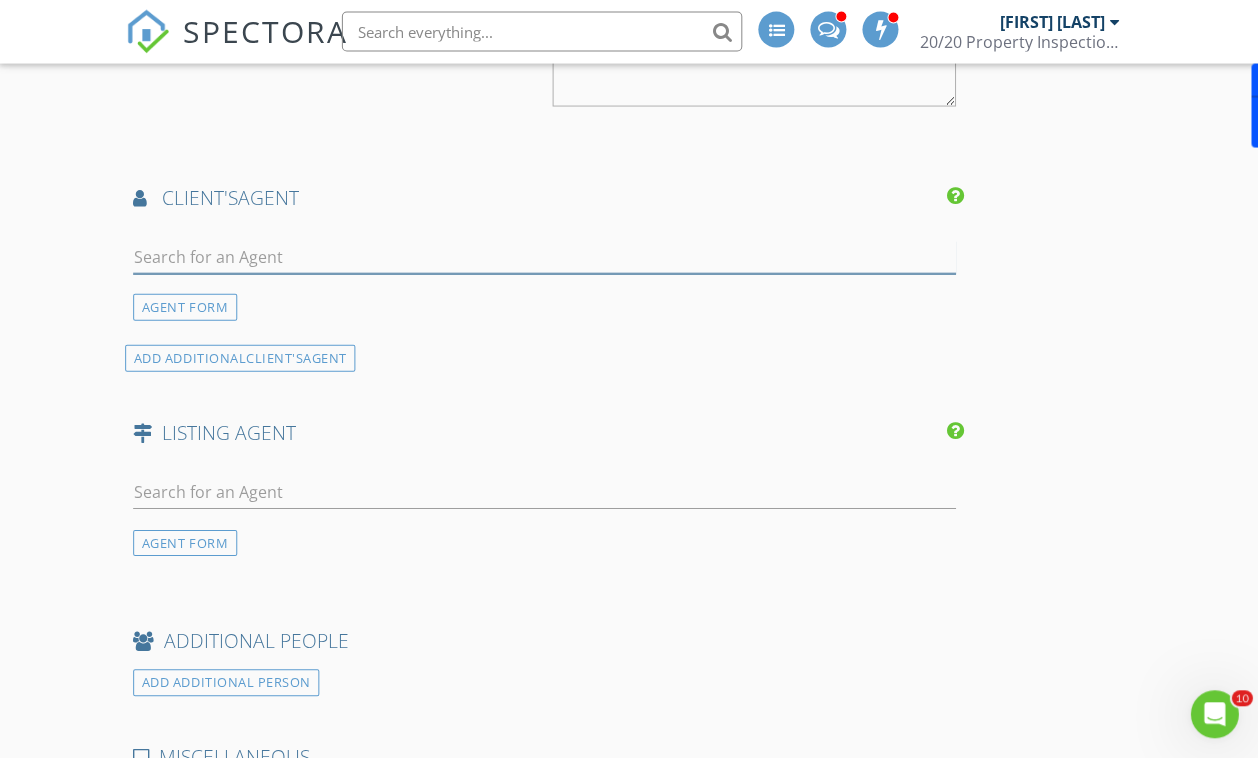 click at bounding box center (545, 257) 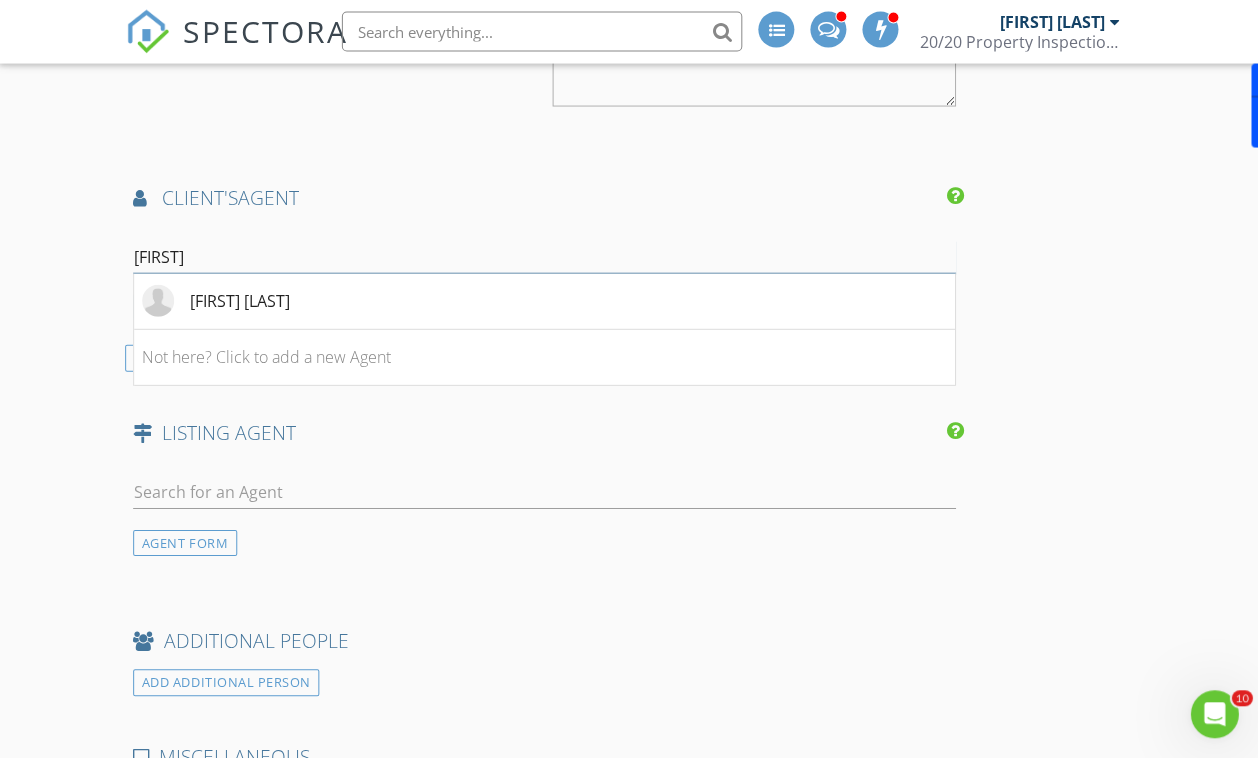 type on "Kiavon" 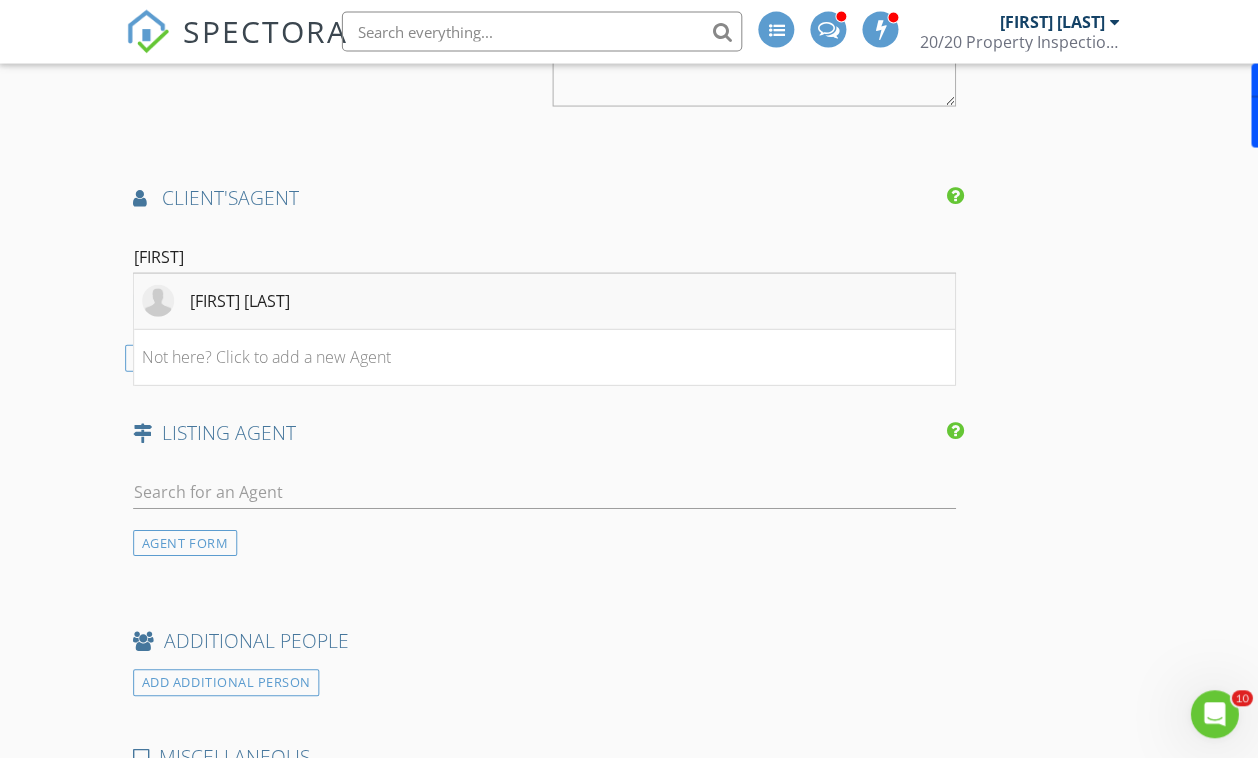 click on "Kiavona Sherman" at bounding box center (545, 302) 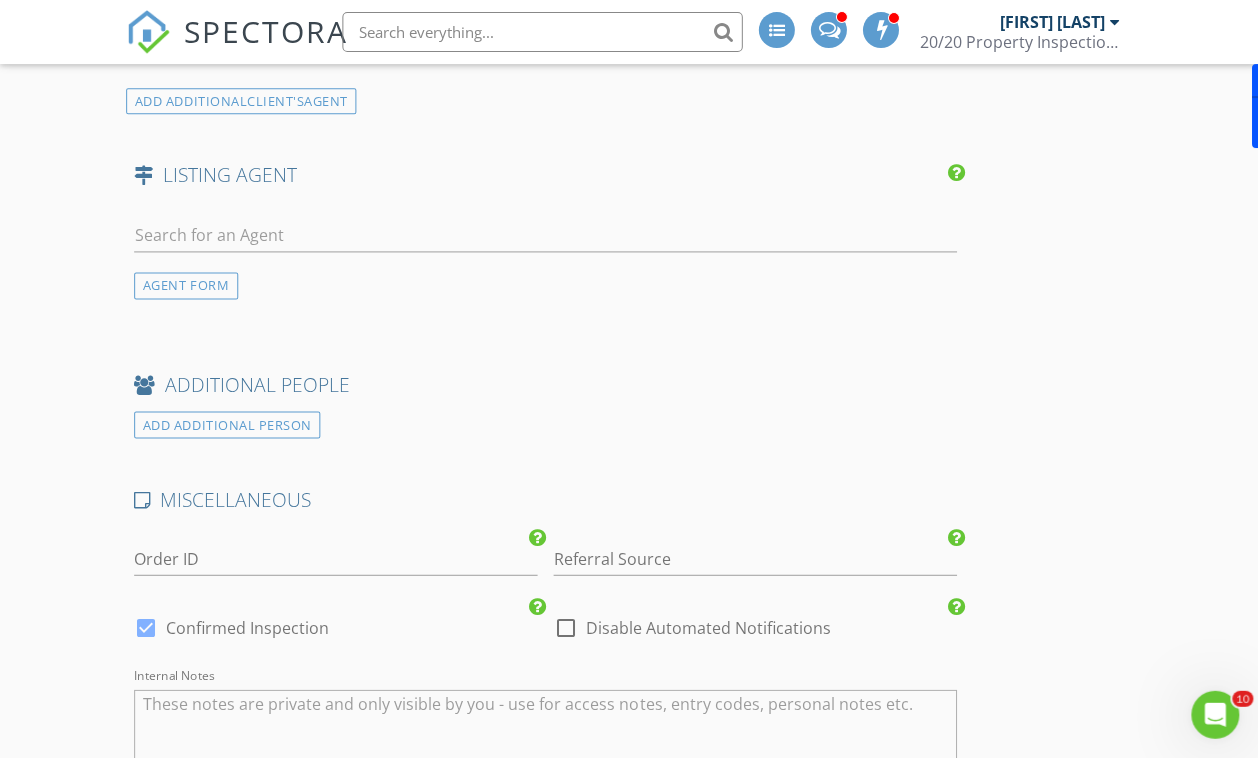 scroll, scrollTop: 3748, scrollLeft: 0, axis: vertical 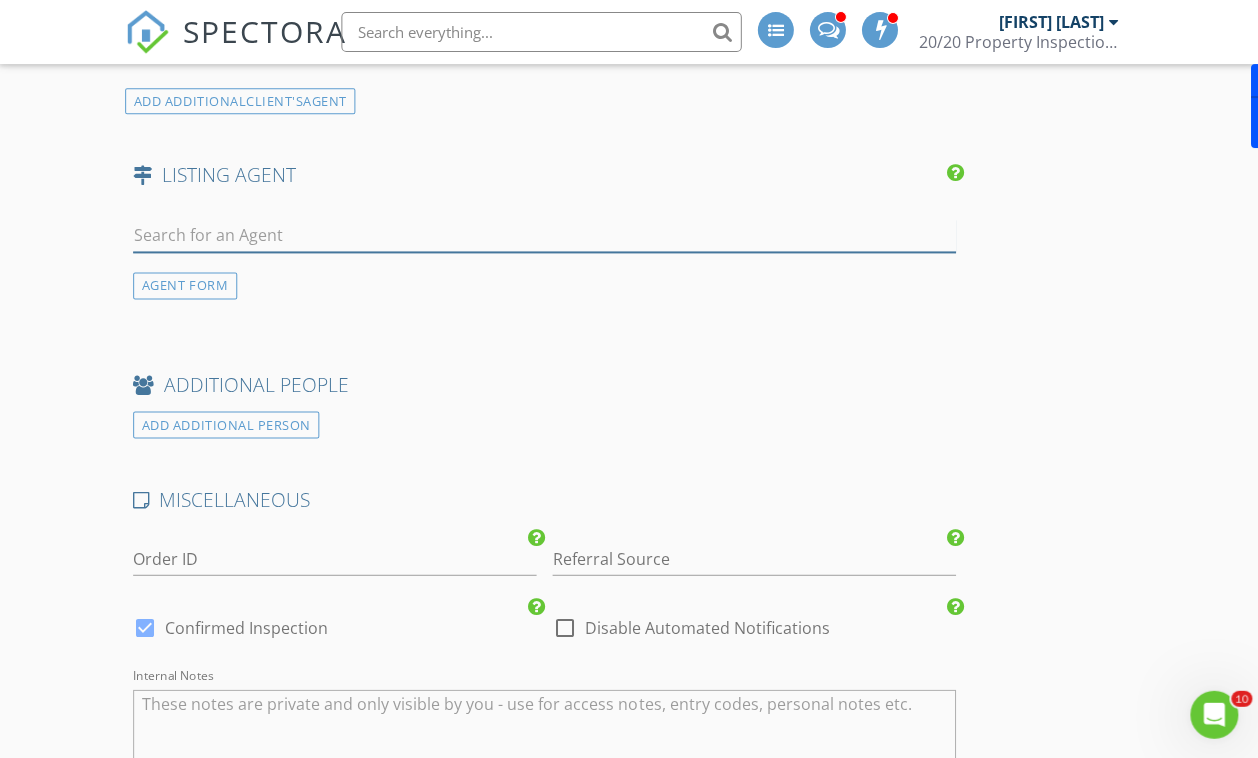 click at bounding box center (545, 235) 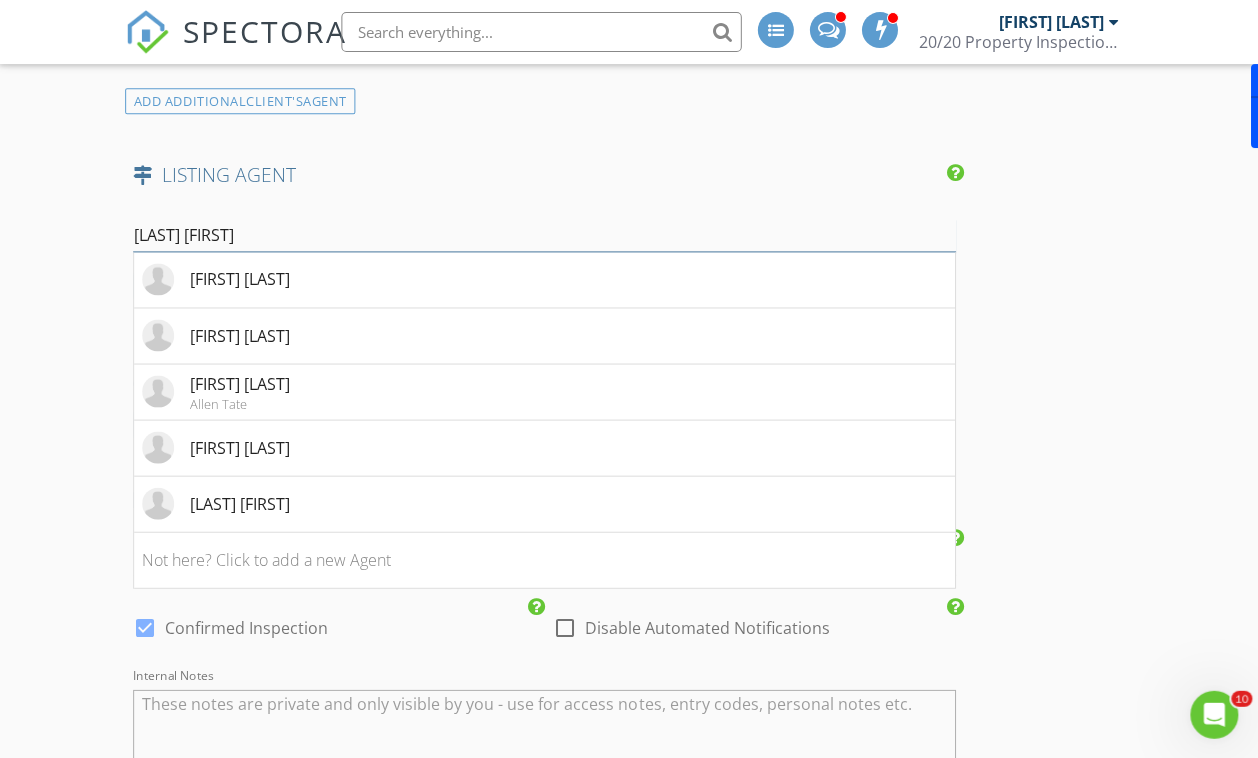 type on "todd br" 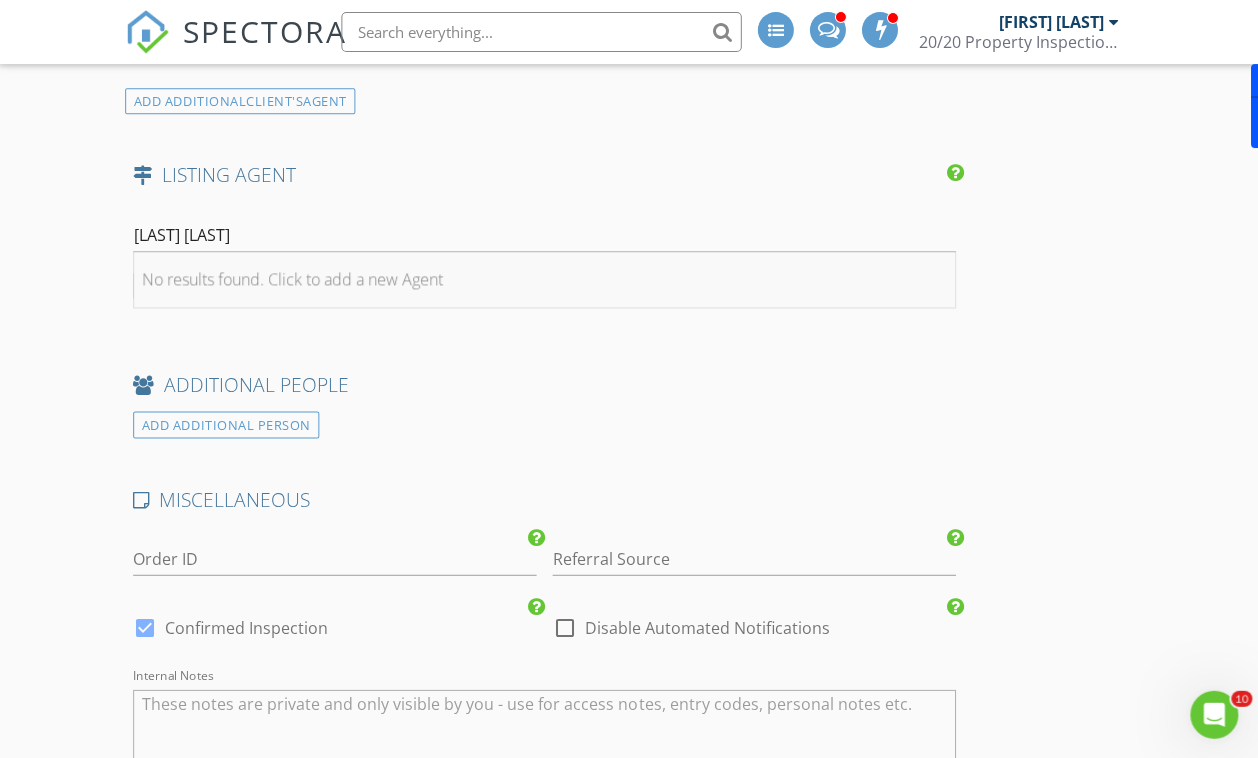 click on "No results found. Click to add a new Agent" at bounding box center (545, 280) 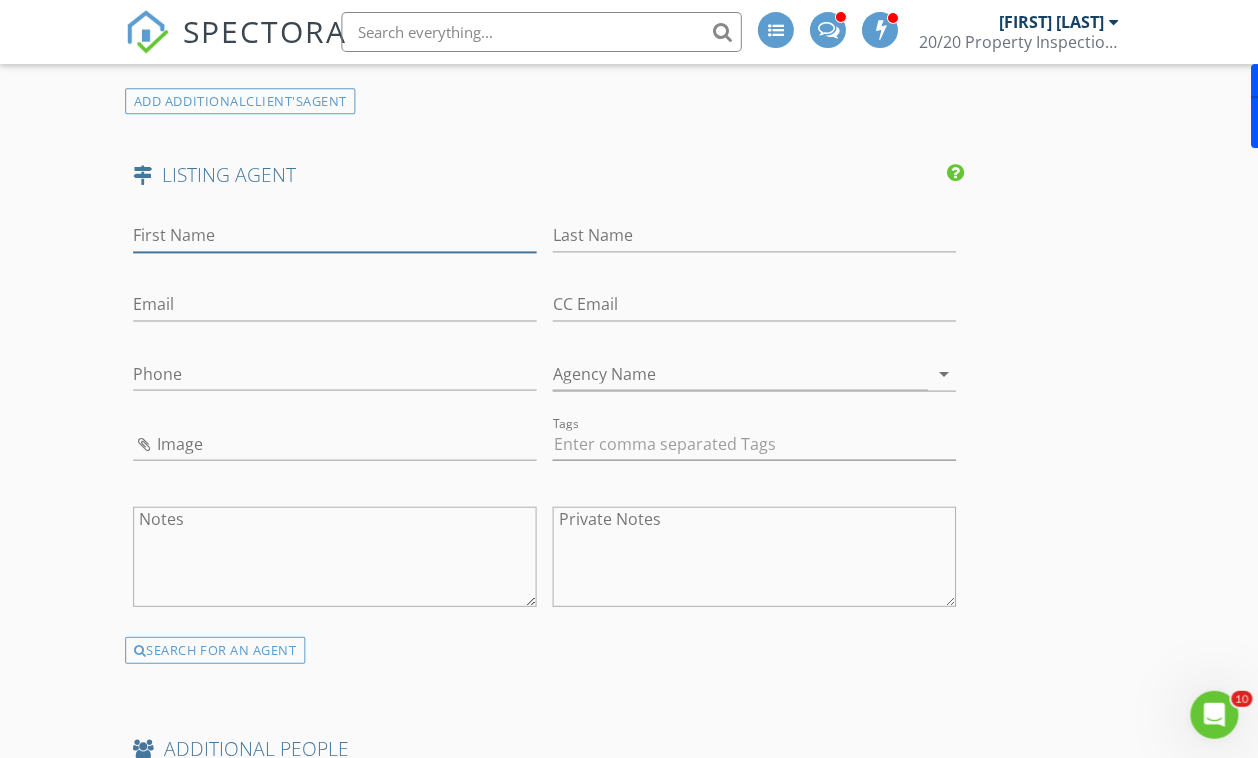 click on "First Name" at bounding box center (335, 235) 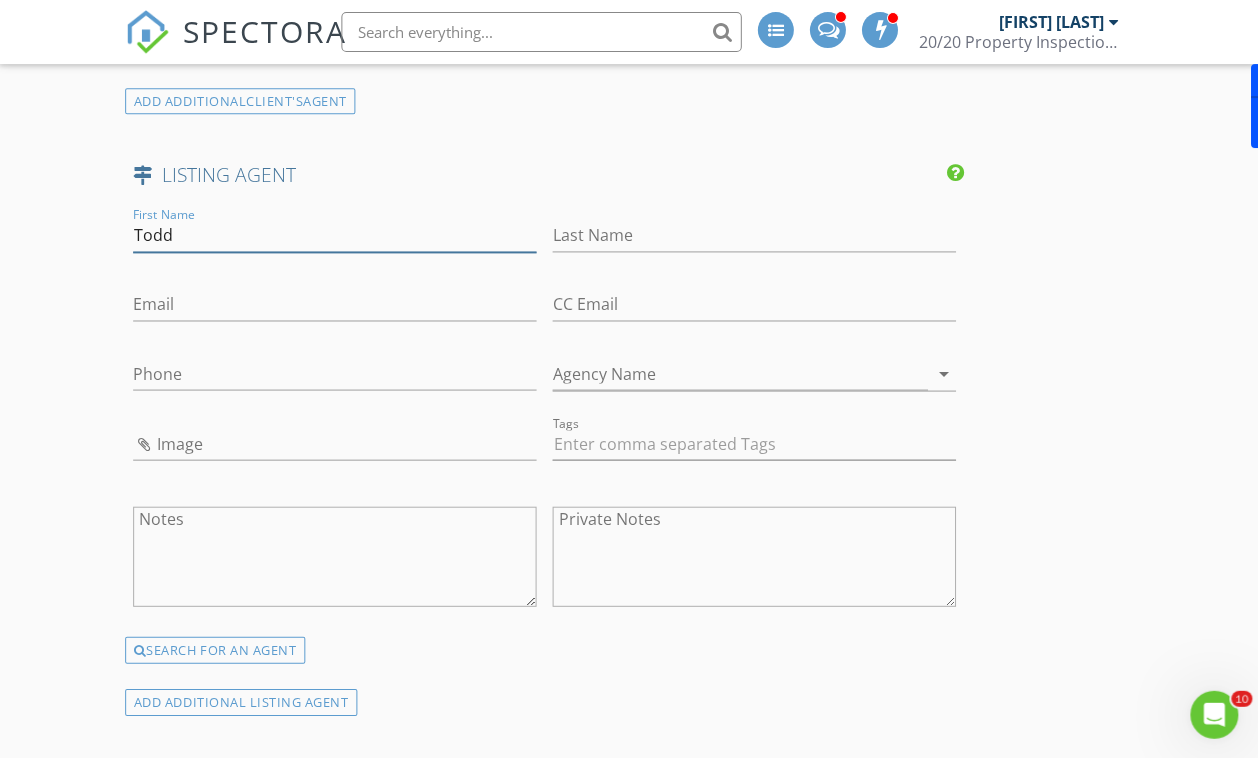 type on "Todd" 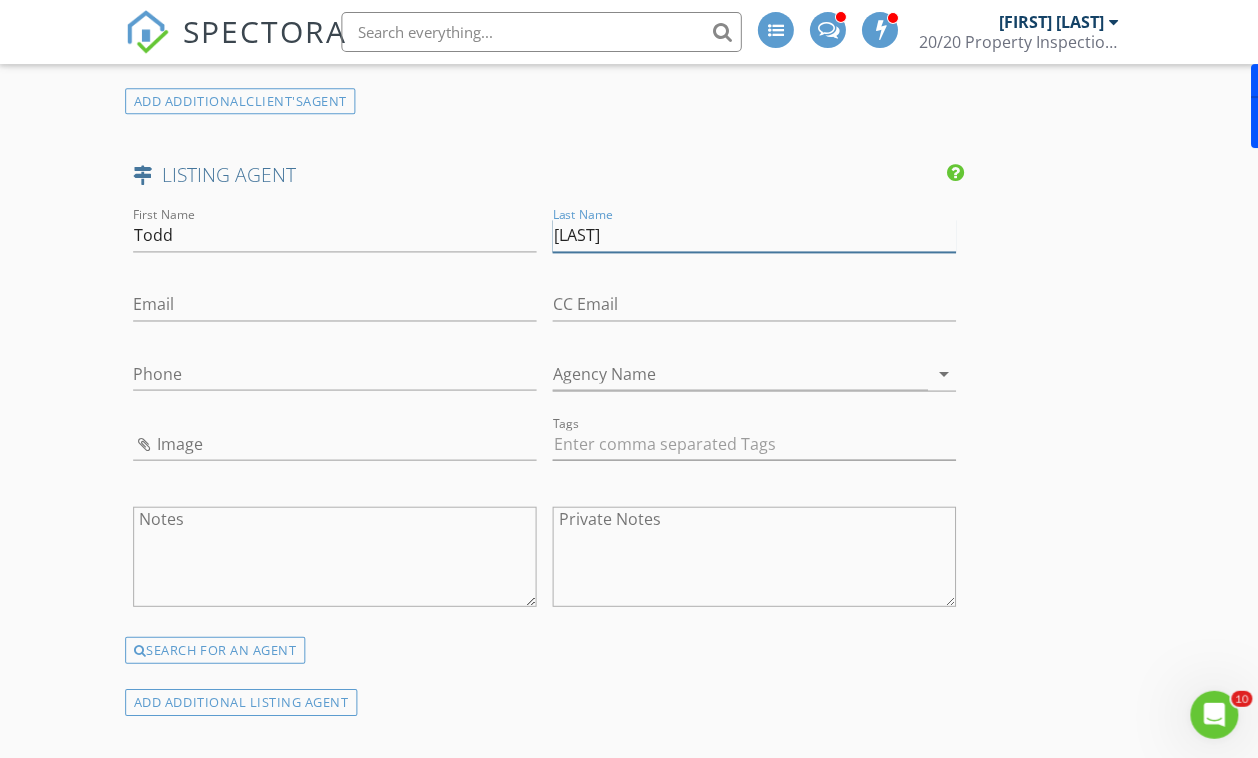 type on "Brower" 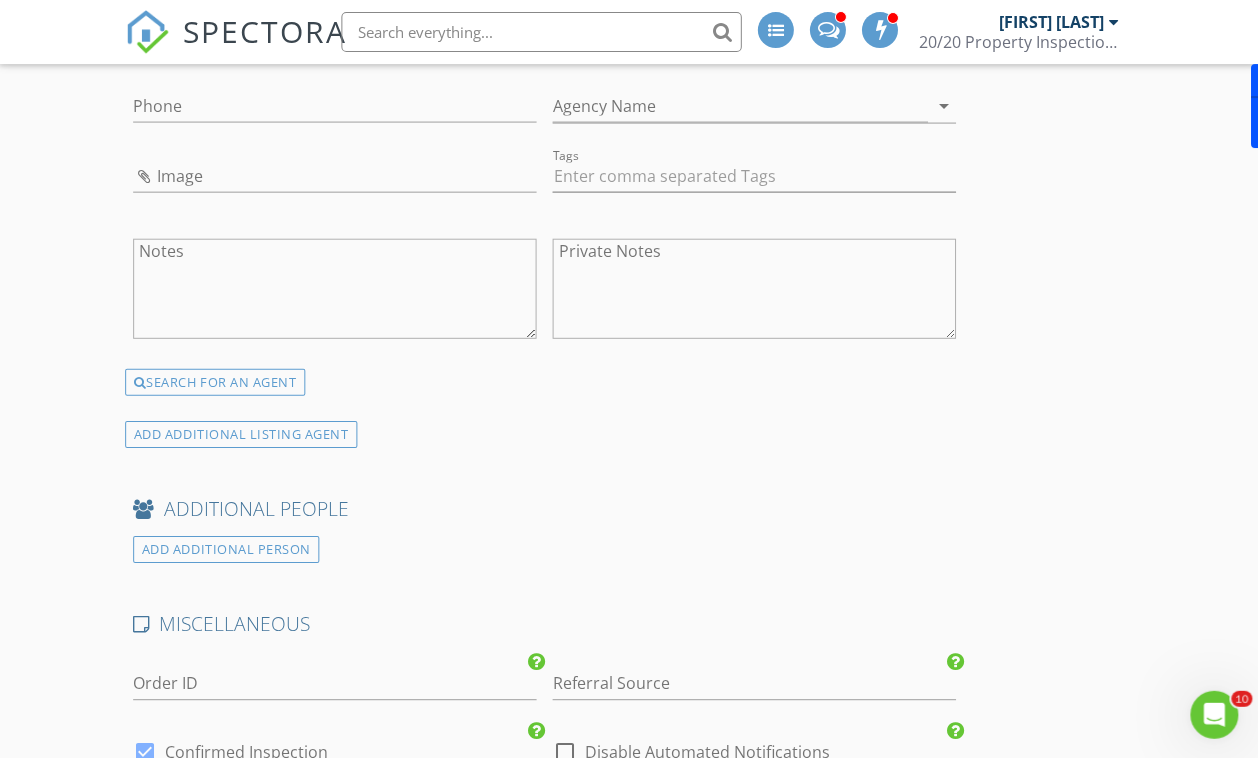 scroll, scrollTop: 4008, scrollLeft: 0, axis: vertical 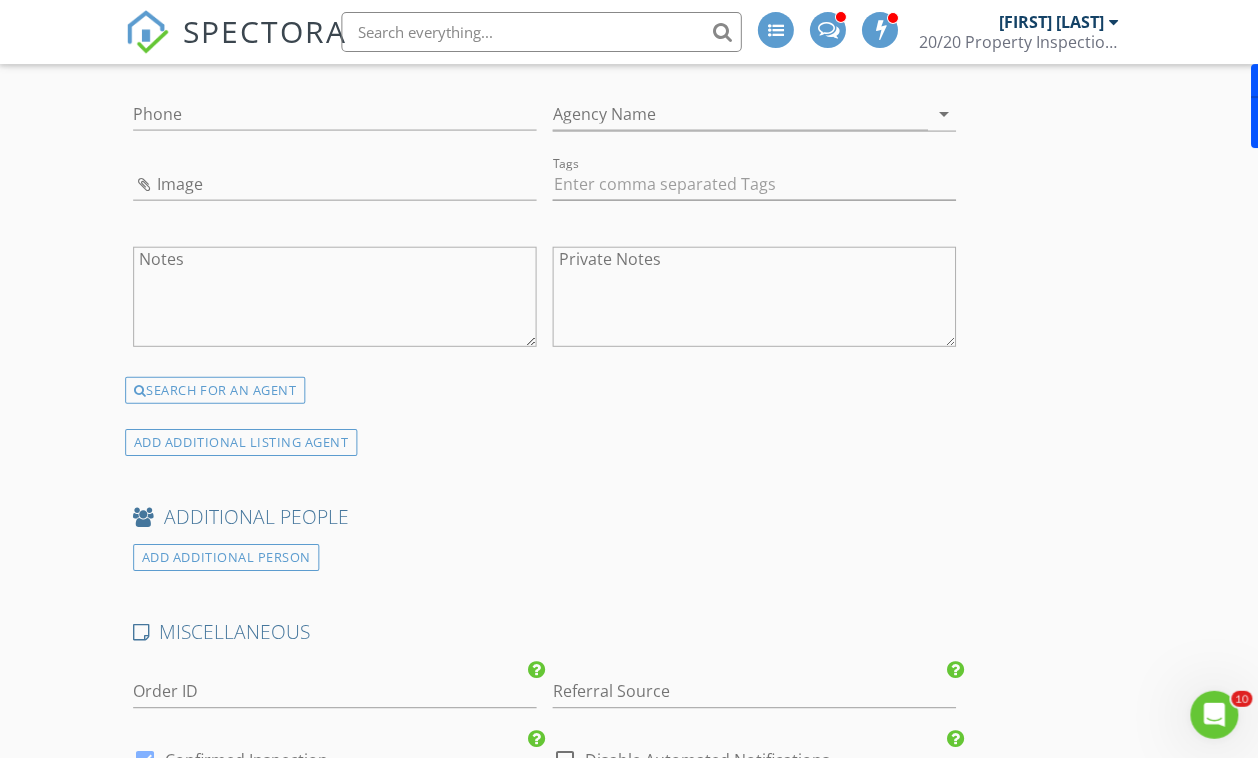 type on "todd@toddbrowerrealestate.com" 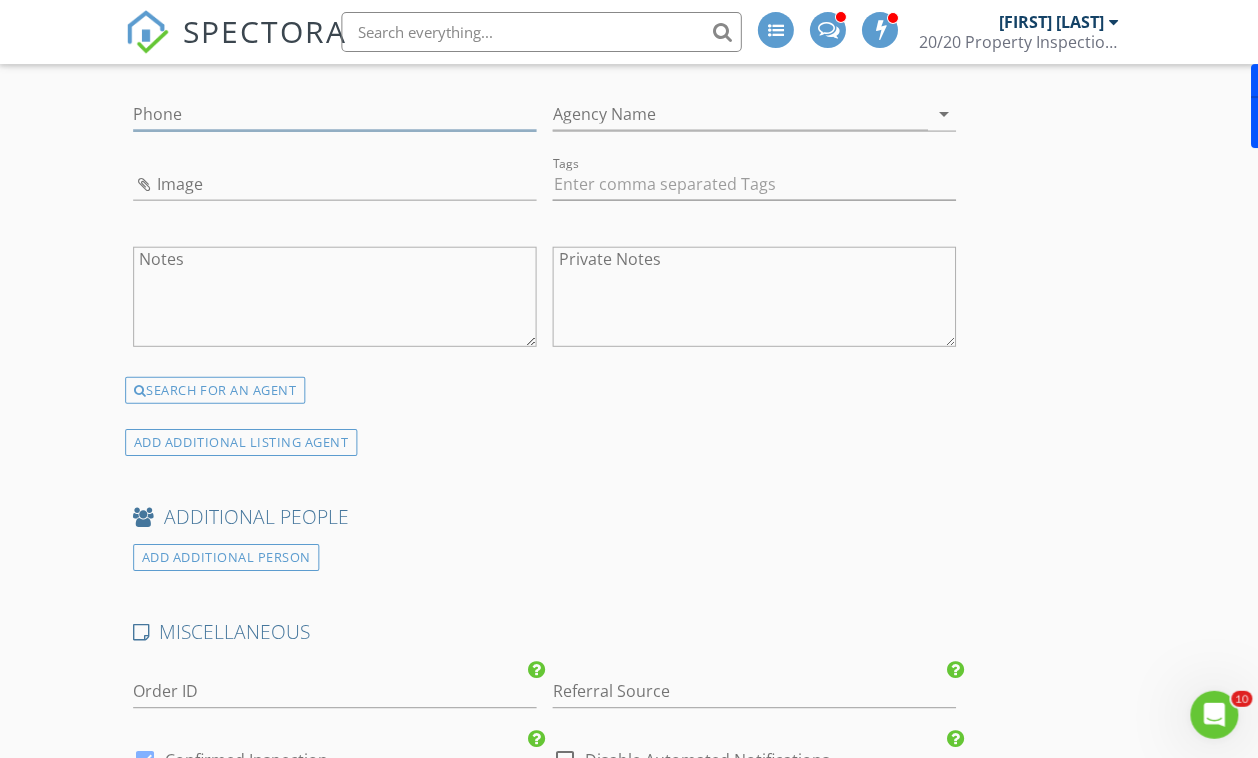 click on "Phone" at bounding box center [335, 113] 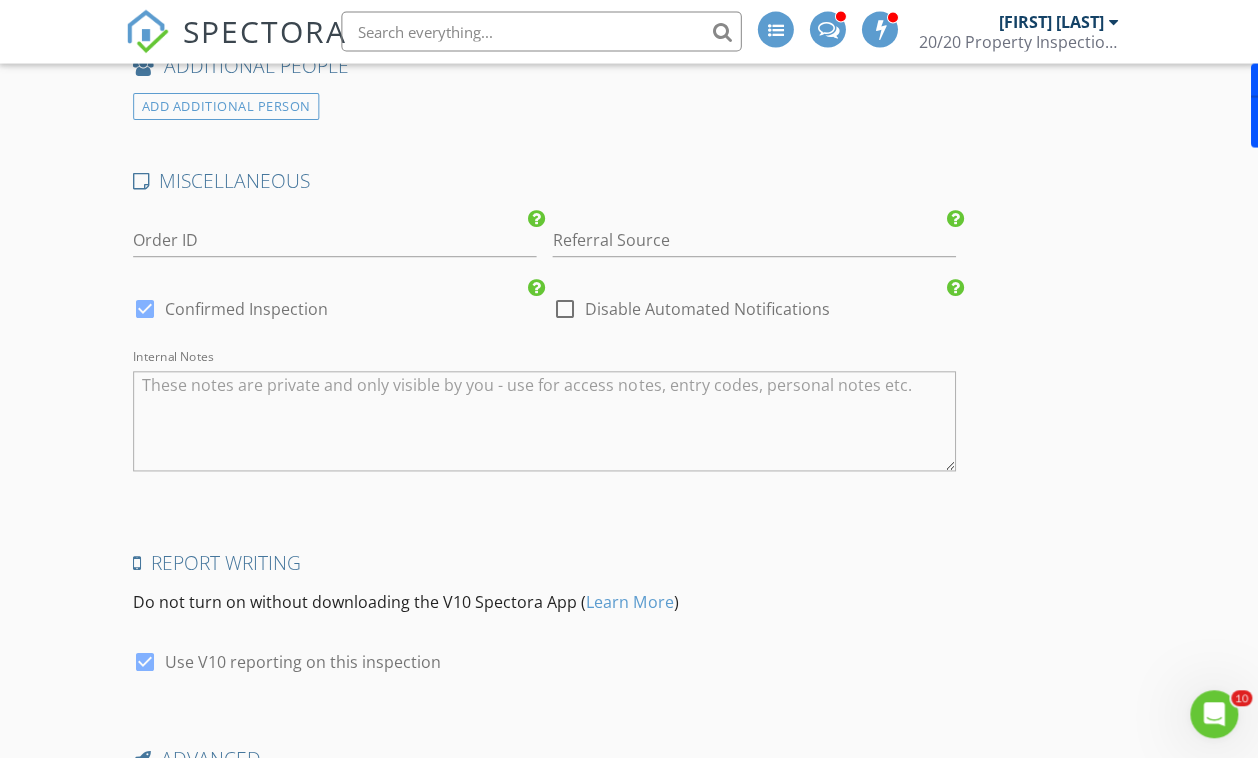 scroll, scrollTop: 4730, scrollLeft: 0, axis: vertical 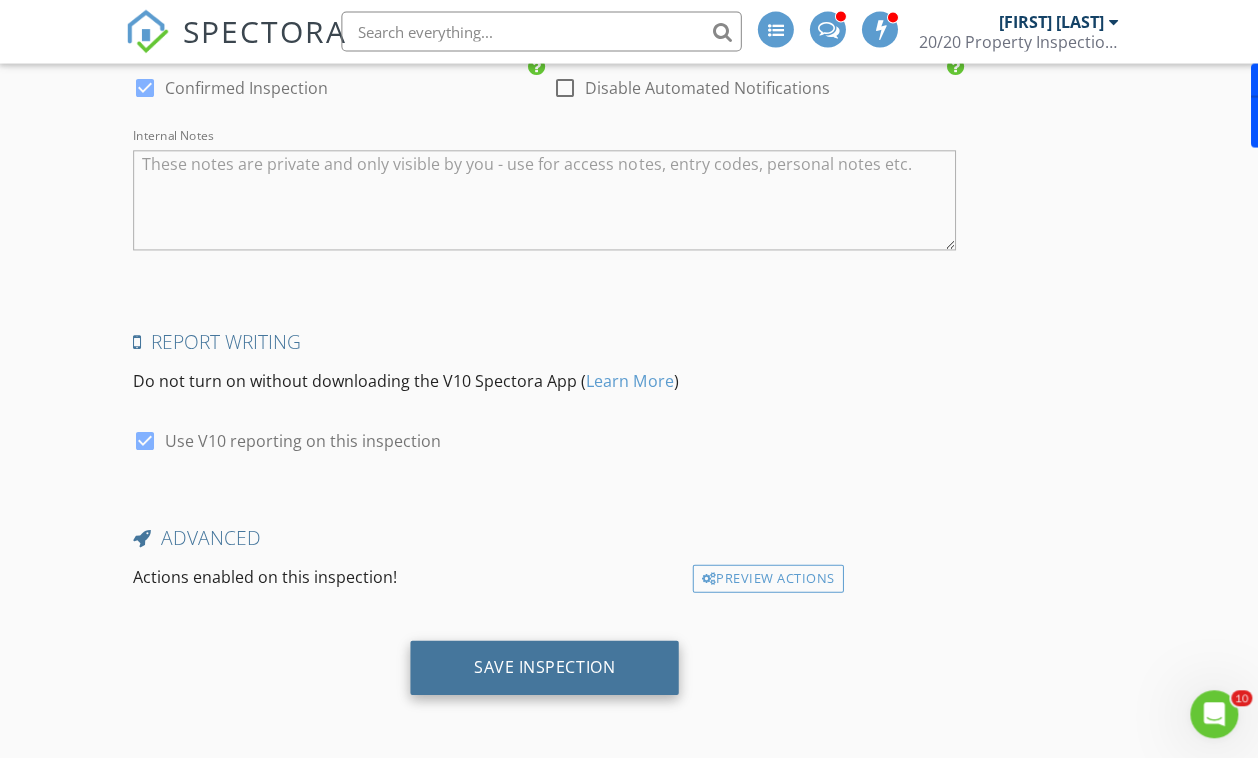 type on "704-619-6915" 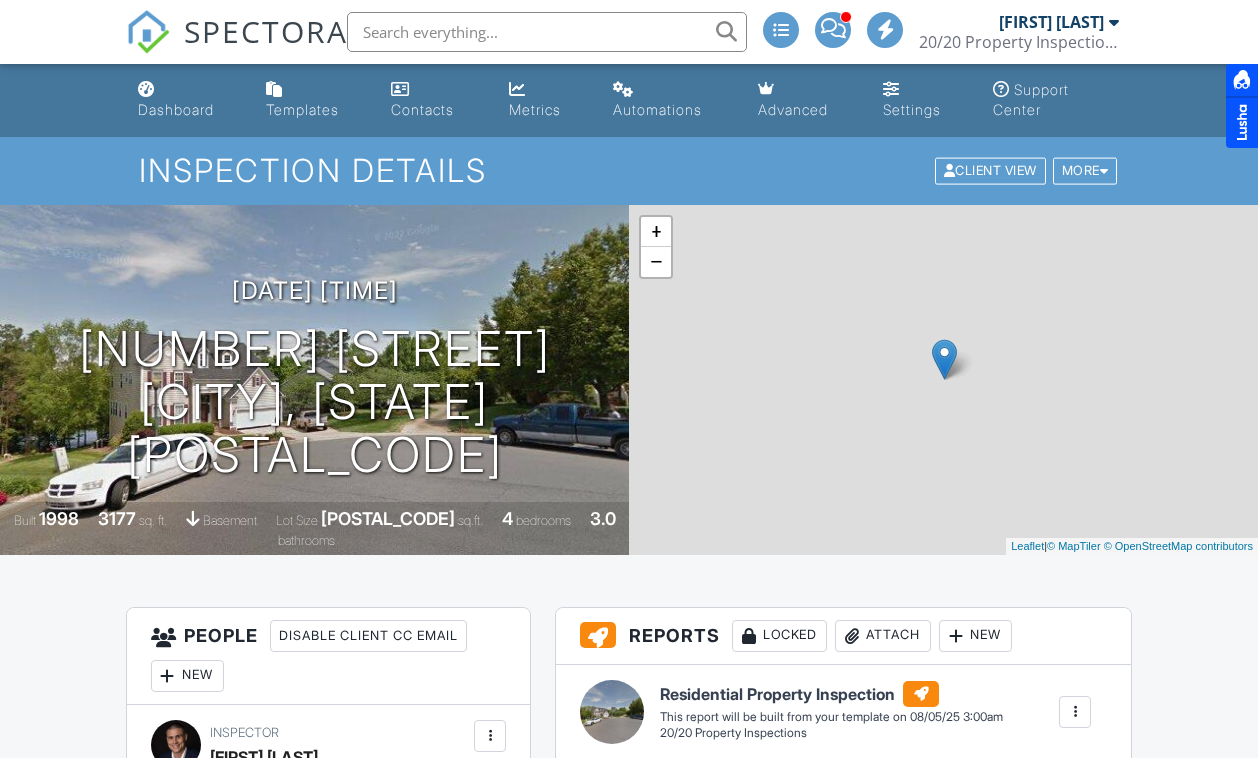 scroll, scrollTop: 0, scrollLeft: 0, axis: both 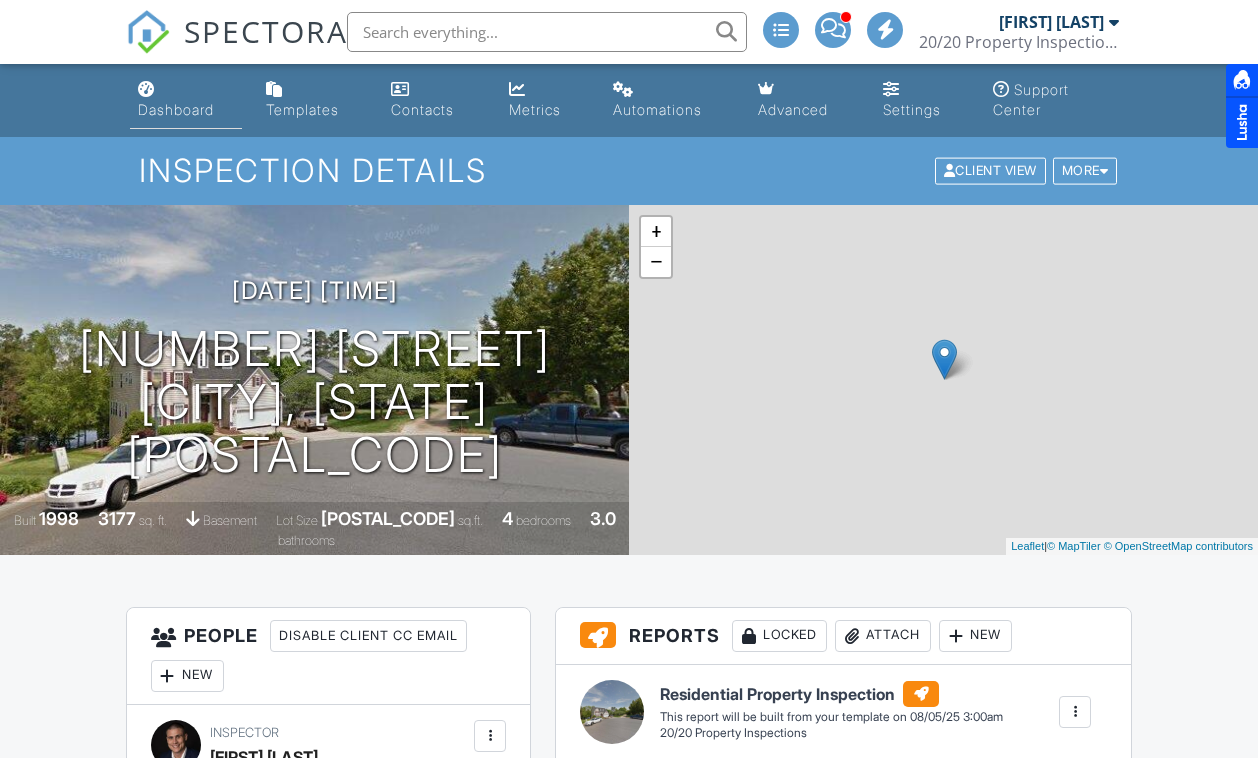 click on "Dashboard" at bounding box center [186, 100] 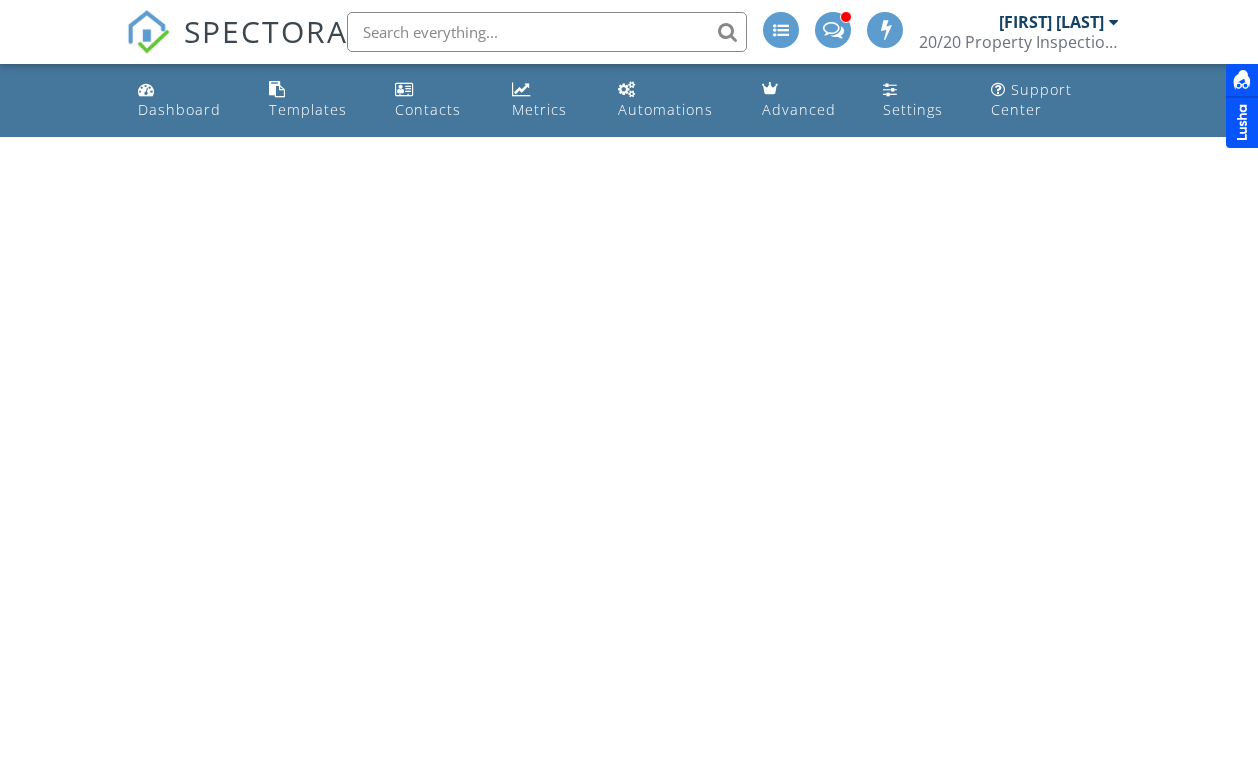 scroll, scrollTop: 0, scrollLeft: 0, axis: both 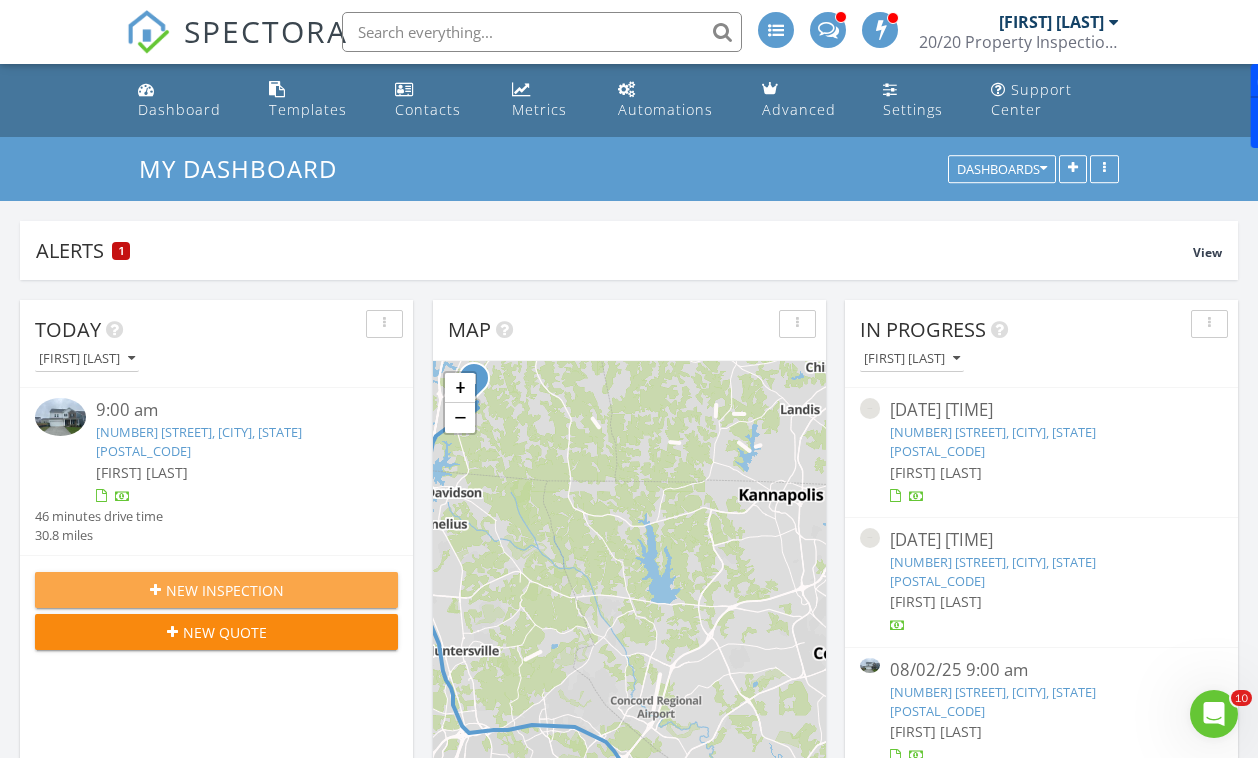 click on "New Inspection" at bounding box center [216, 590] 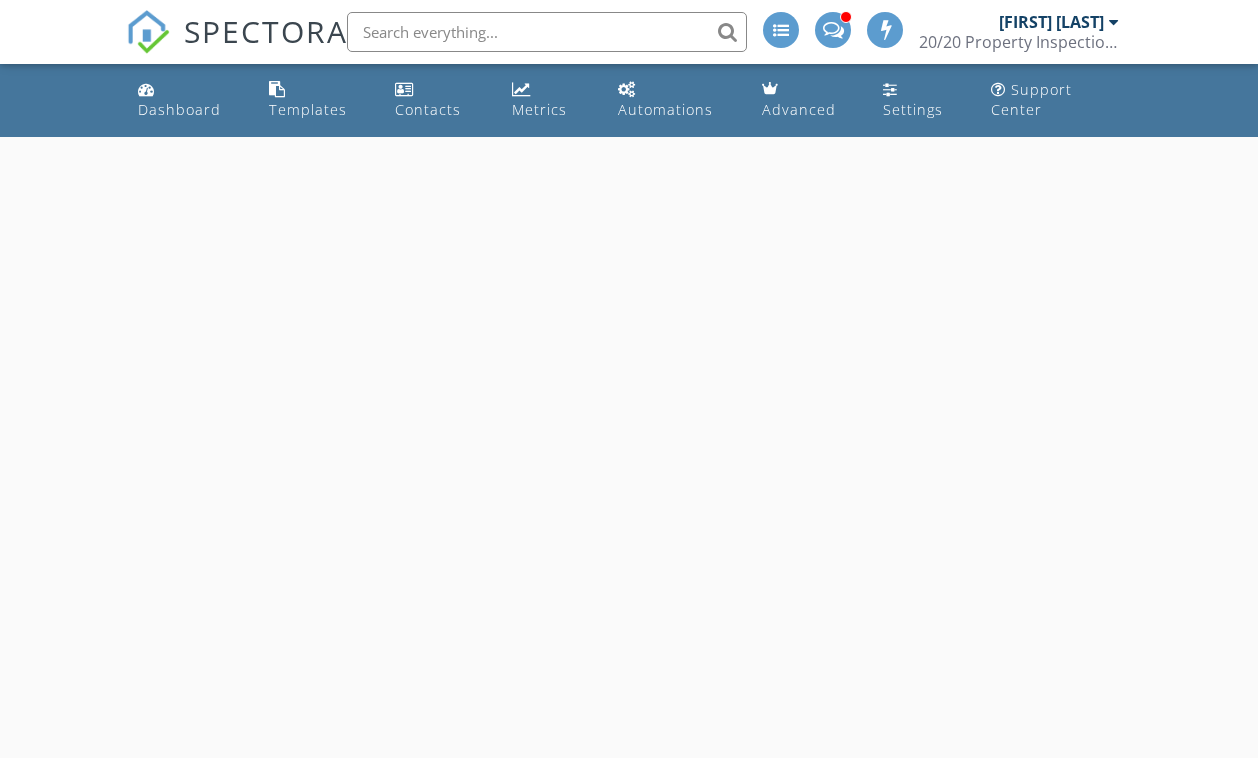 scroll, scrollTop: 0, scrollLeft: 0, axis: both 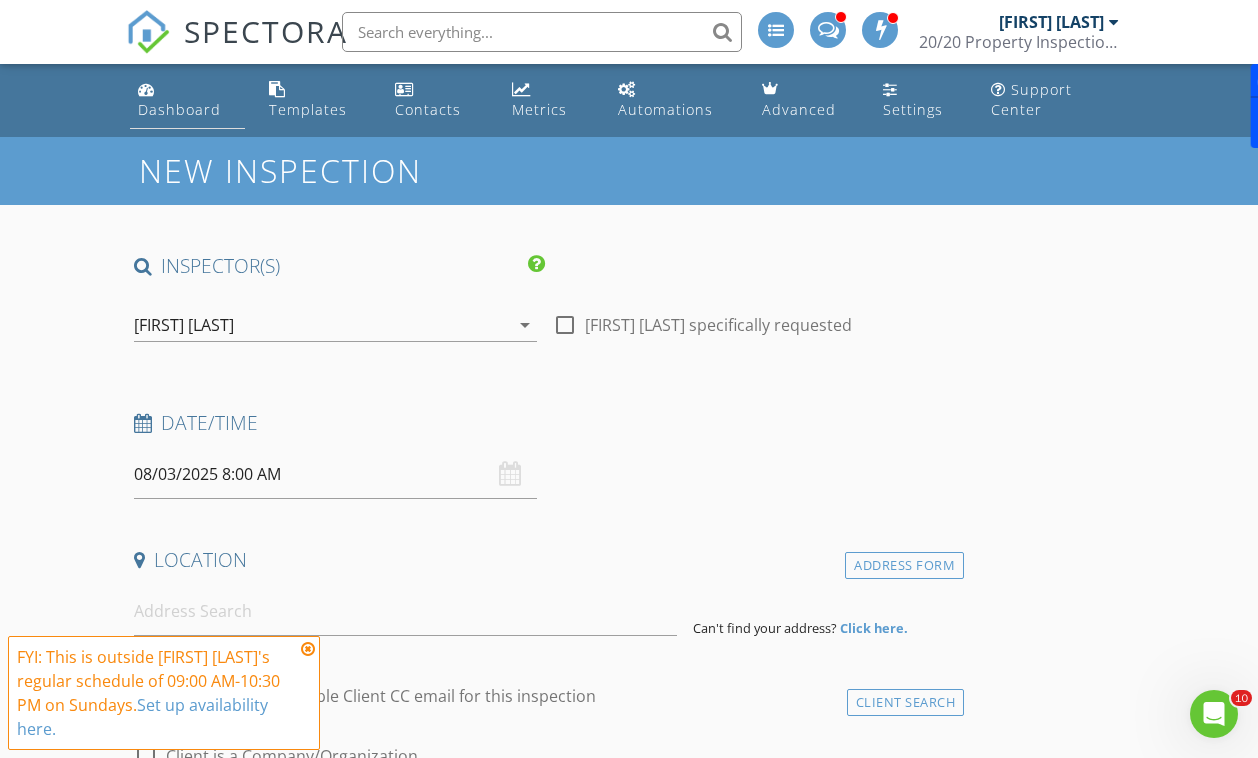 click on "Dashboard" at bounding box center (187, 100) 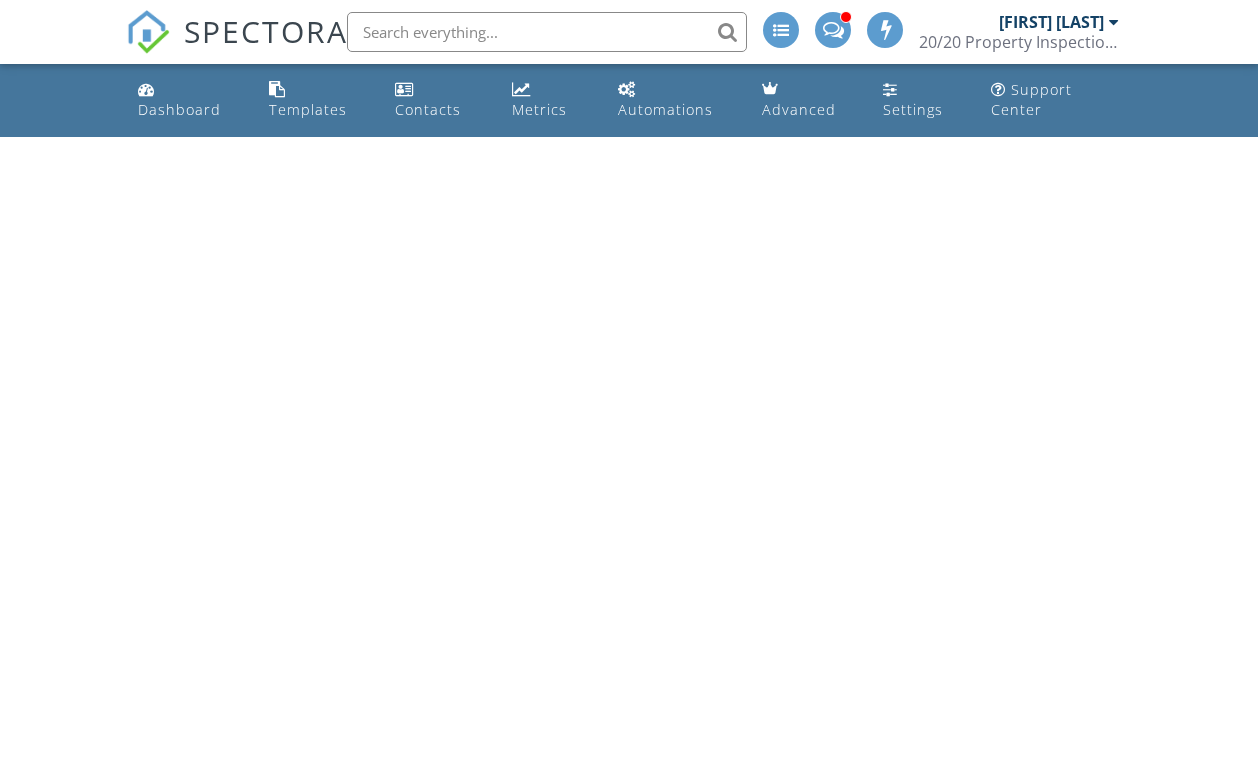 scroll, scrollTop: 0, scrollLeft: 0, axis: both 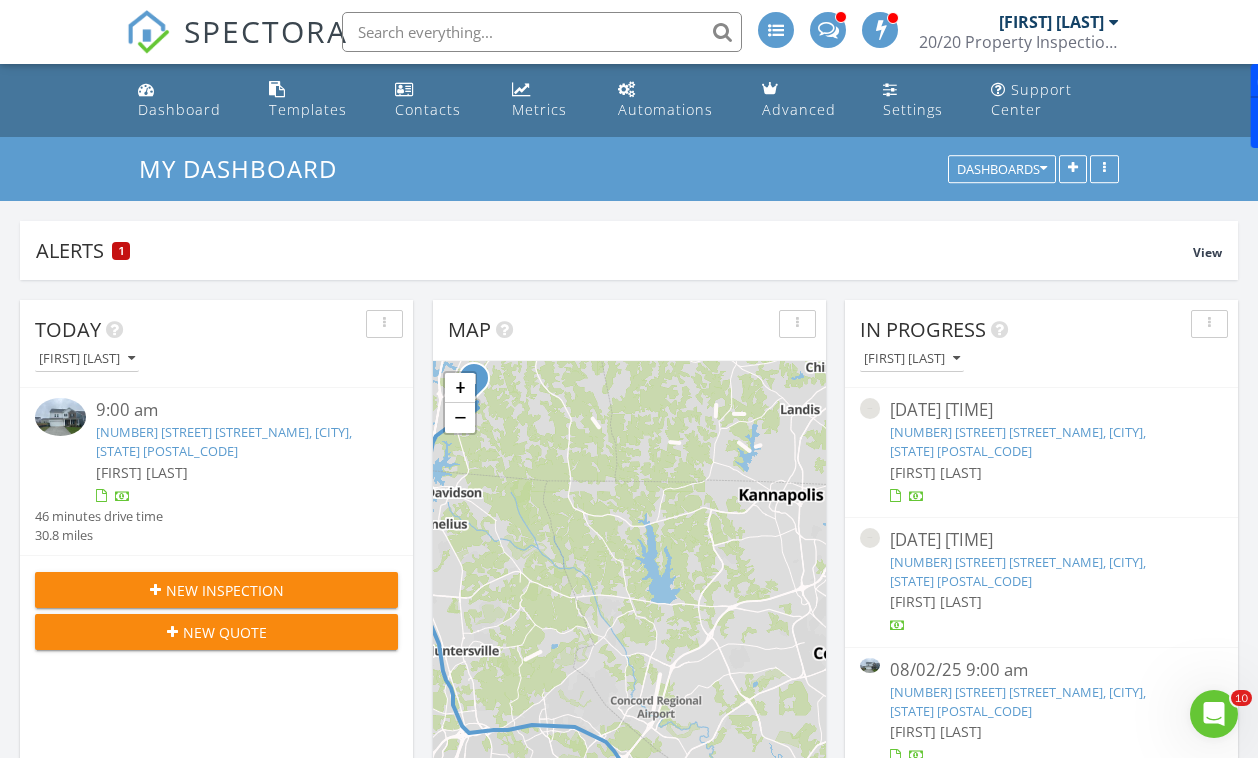 click on "[NUMBER] [STREET] [STREET_NAME], [CITY], [STATE] [POSTAL_CODE]" at bounding box center (224, 441) 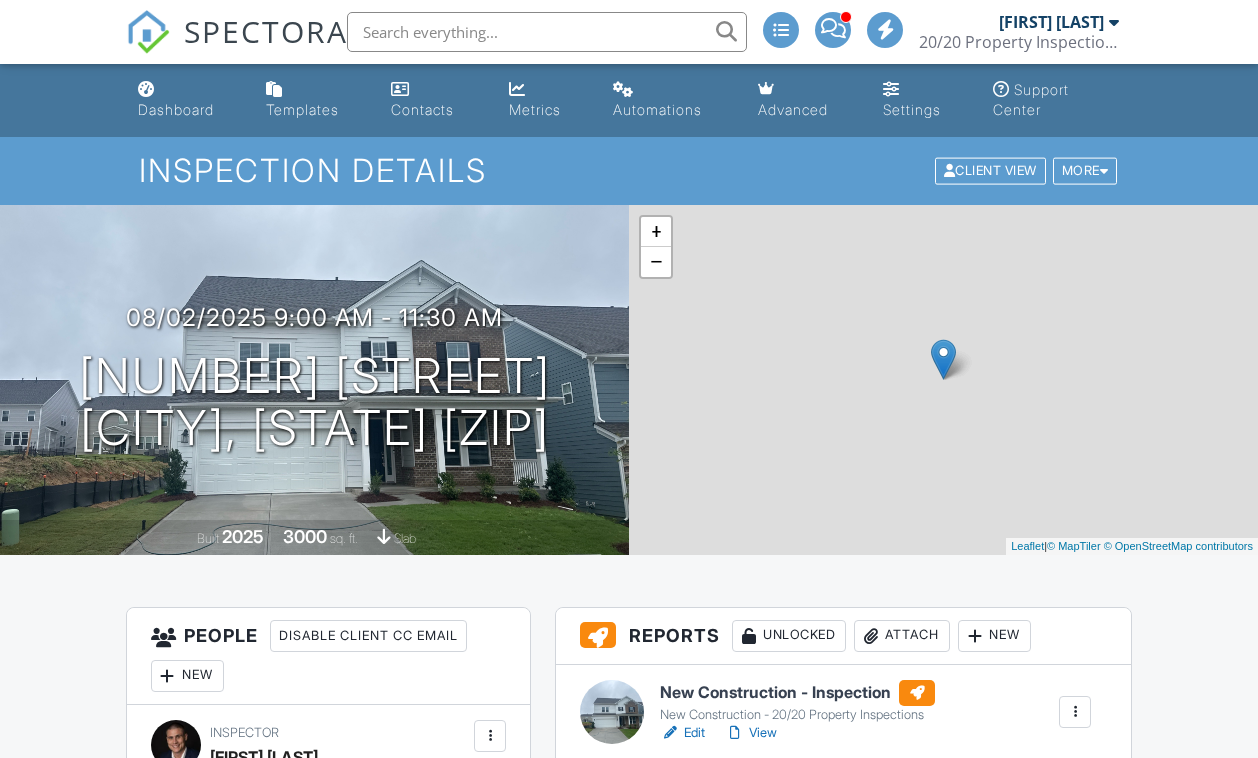 scroll, scrollTop: 390, scrollLeft: 0, axis: vertical 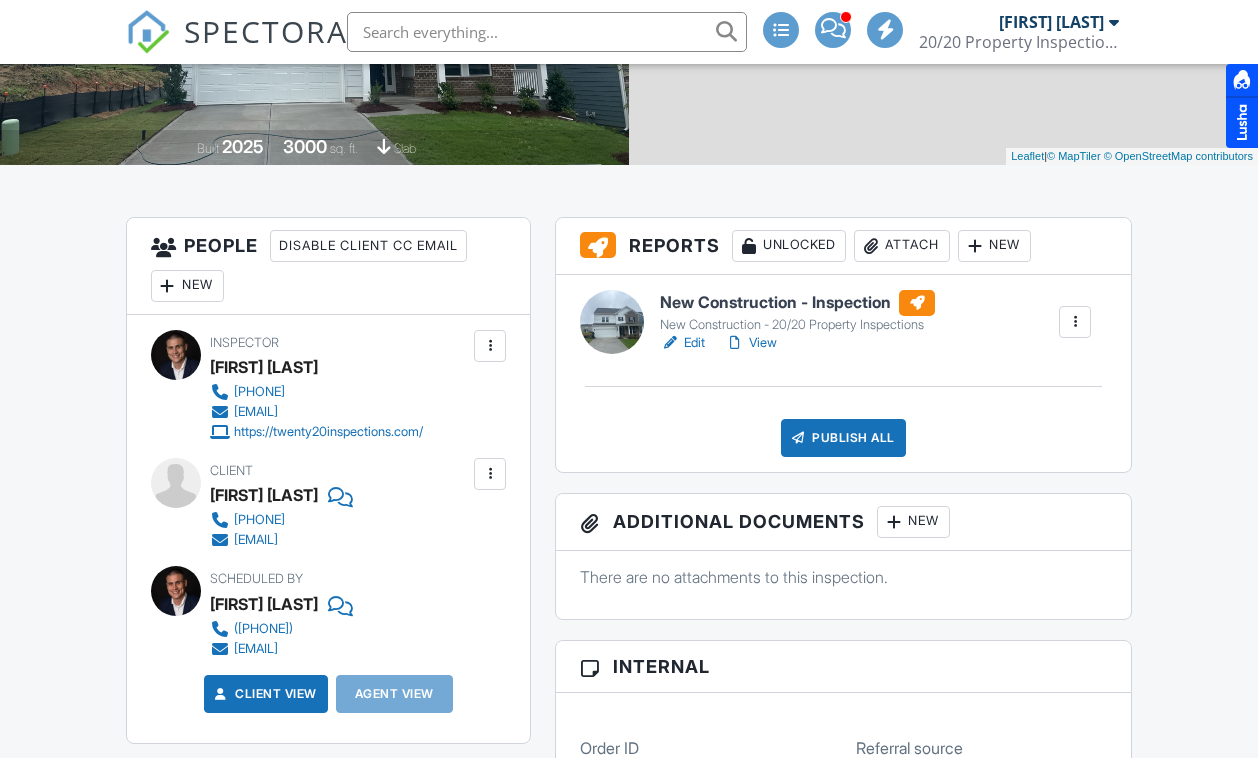 click on "View" at bounding box center (751, 343) 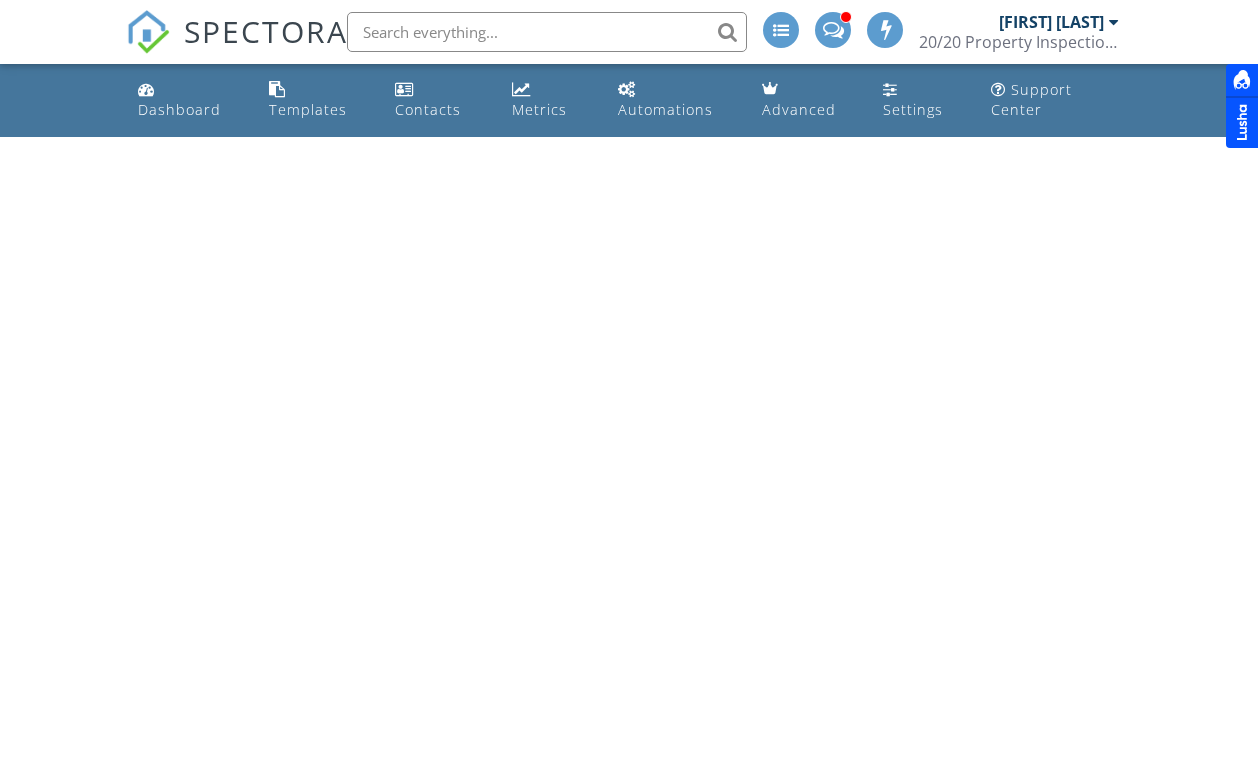 scroll, scrollTop: 0, scrollLeft: 0, axis: both 